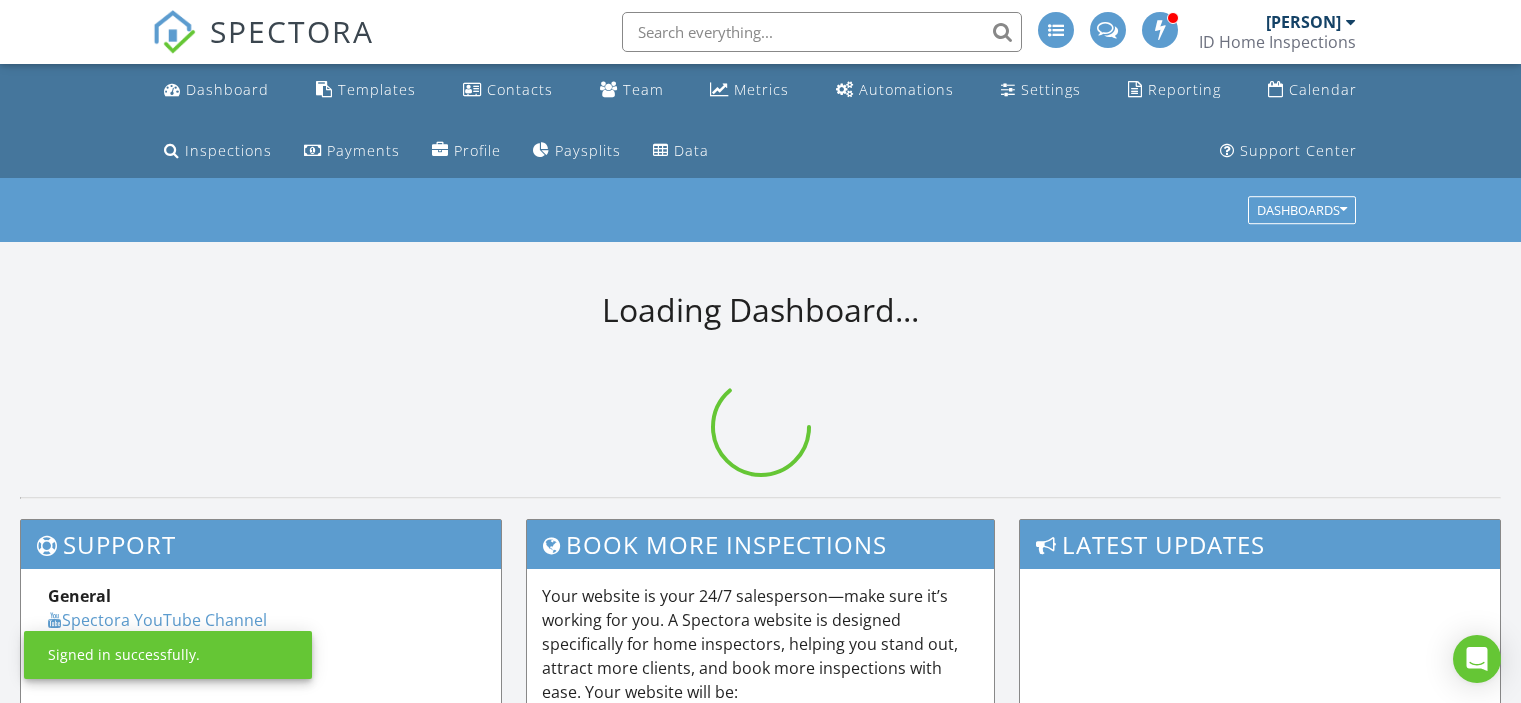 scroll, scrollTop: 0, scrollLeft: 0, axis: both 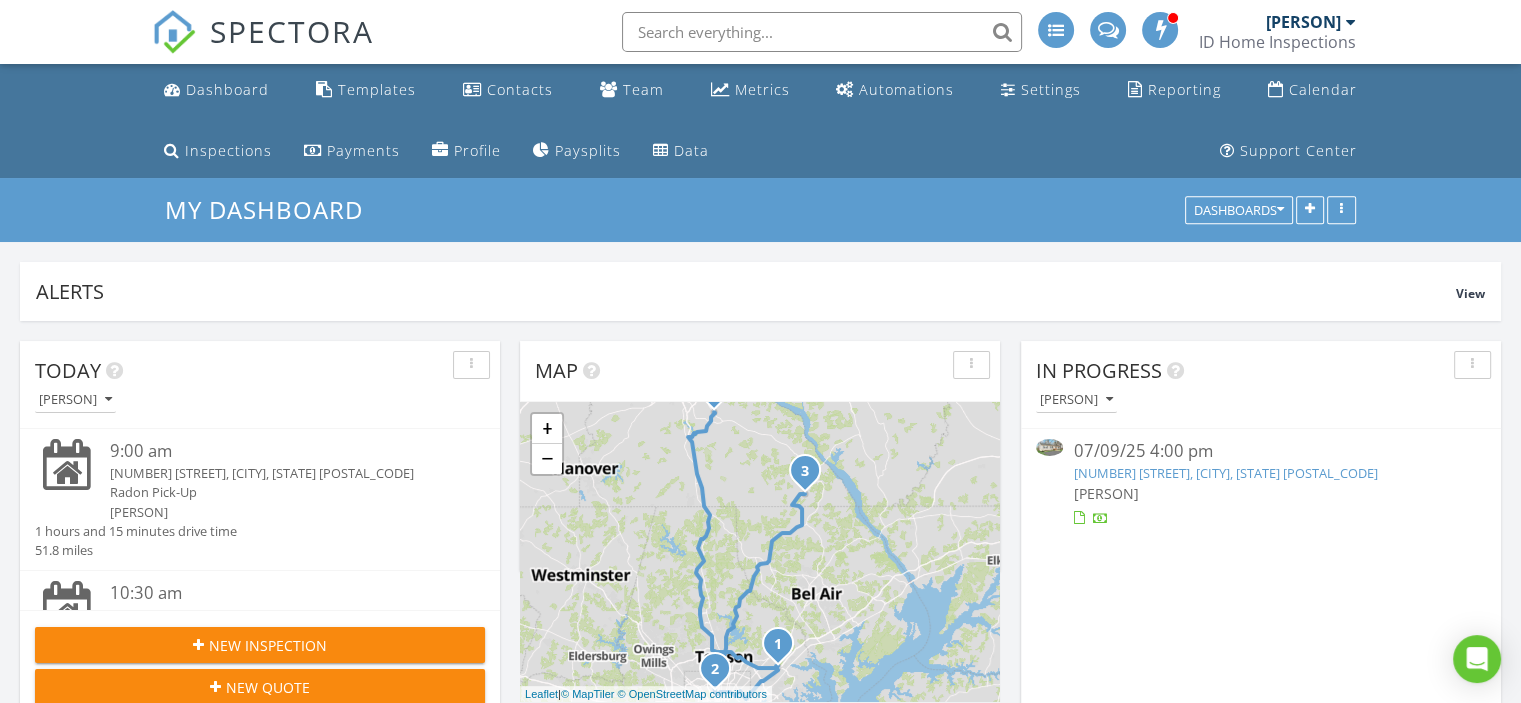 click on "New Inspection" at bounding box center (268, 645) 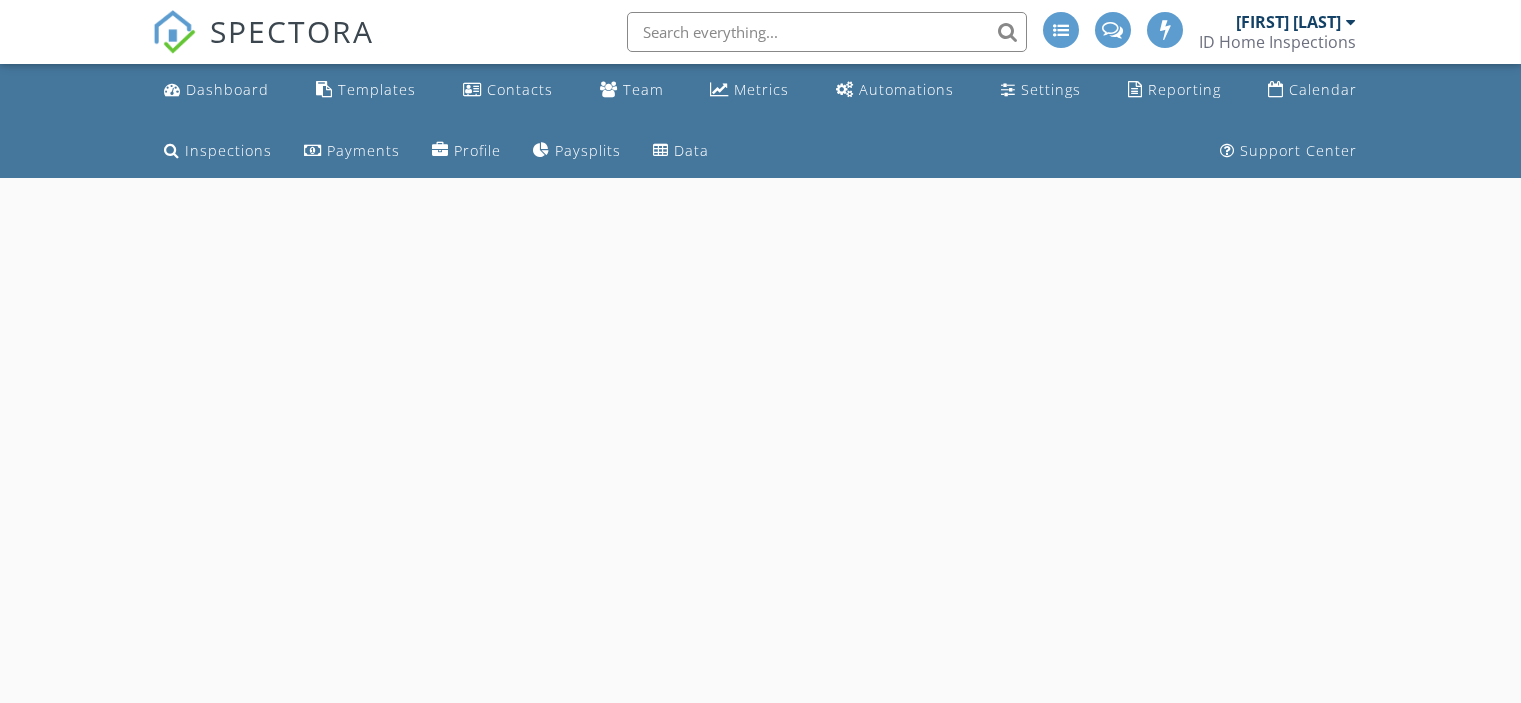 scroll, scrollTop: 0, scrollLeft: 0, axis: both 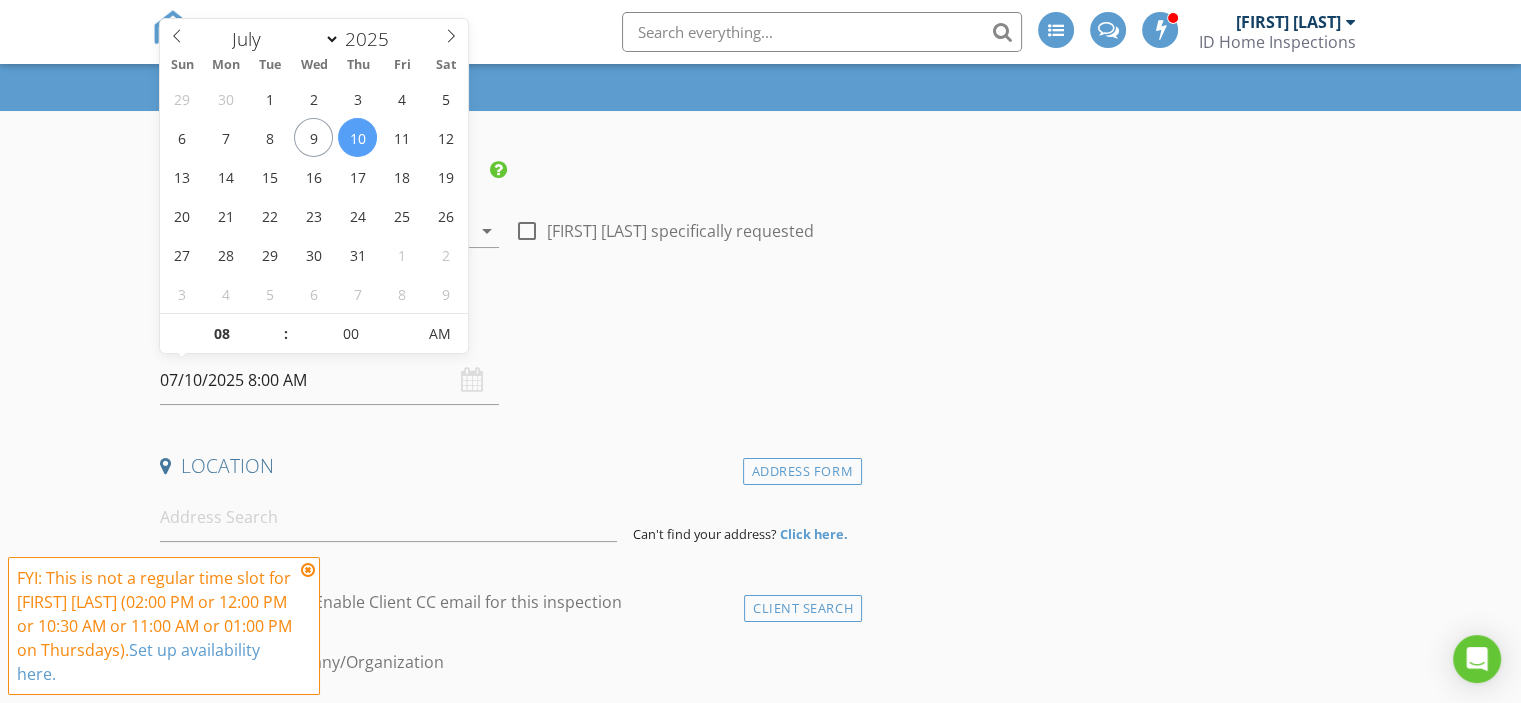 click on "07/10/2025 8:00 AM" at bounding box center (329, 380) 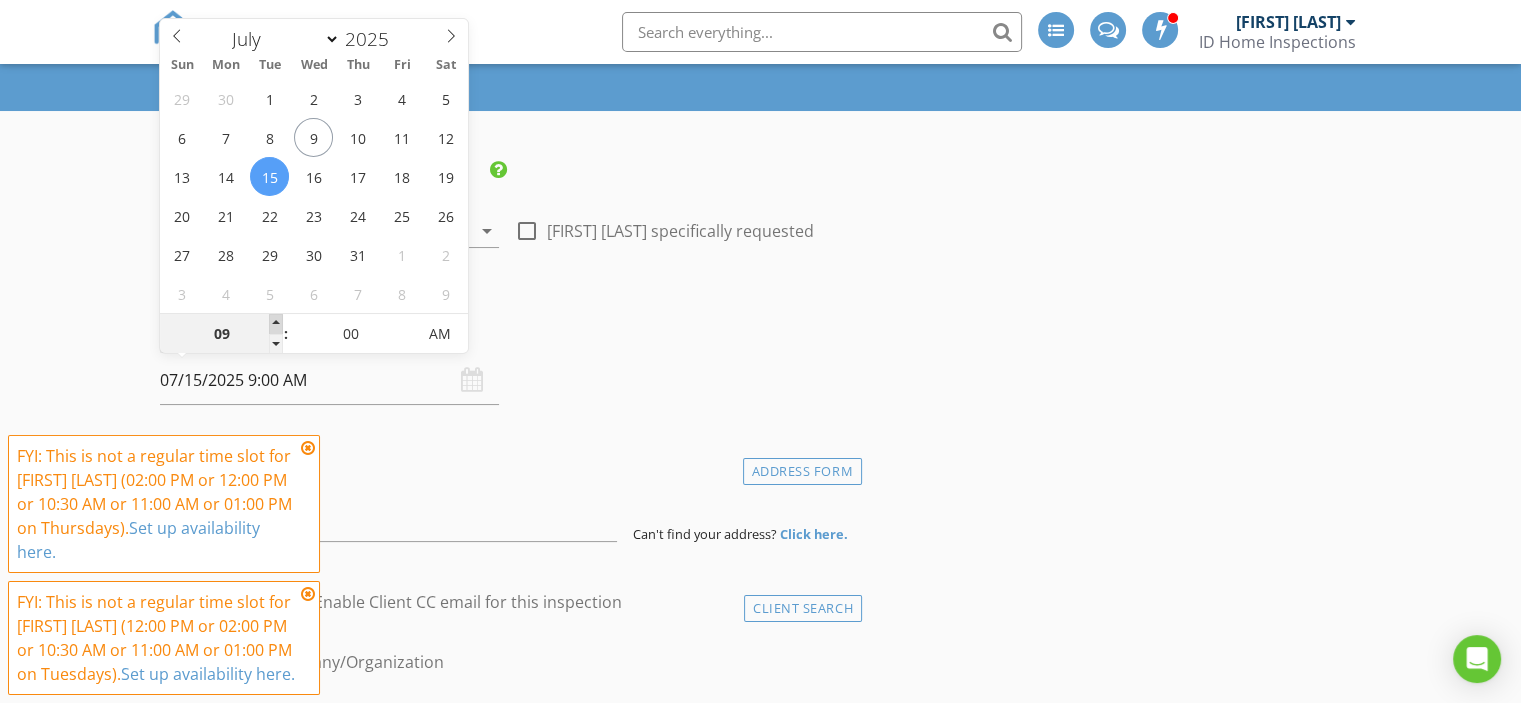 click at bounding box center (276, 324) 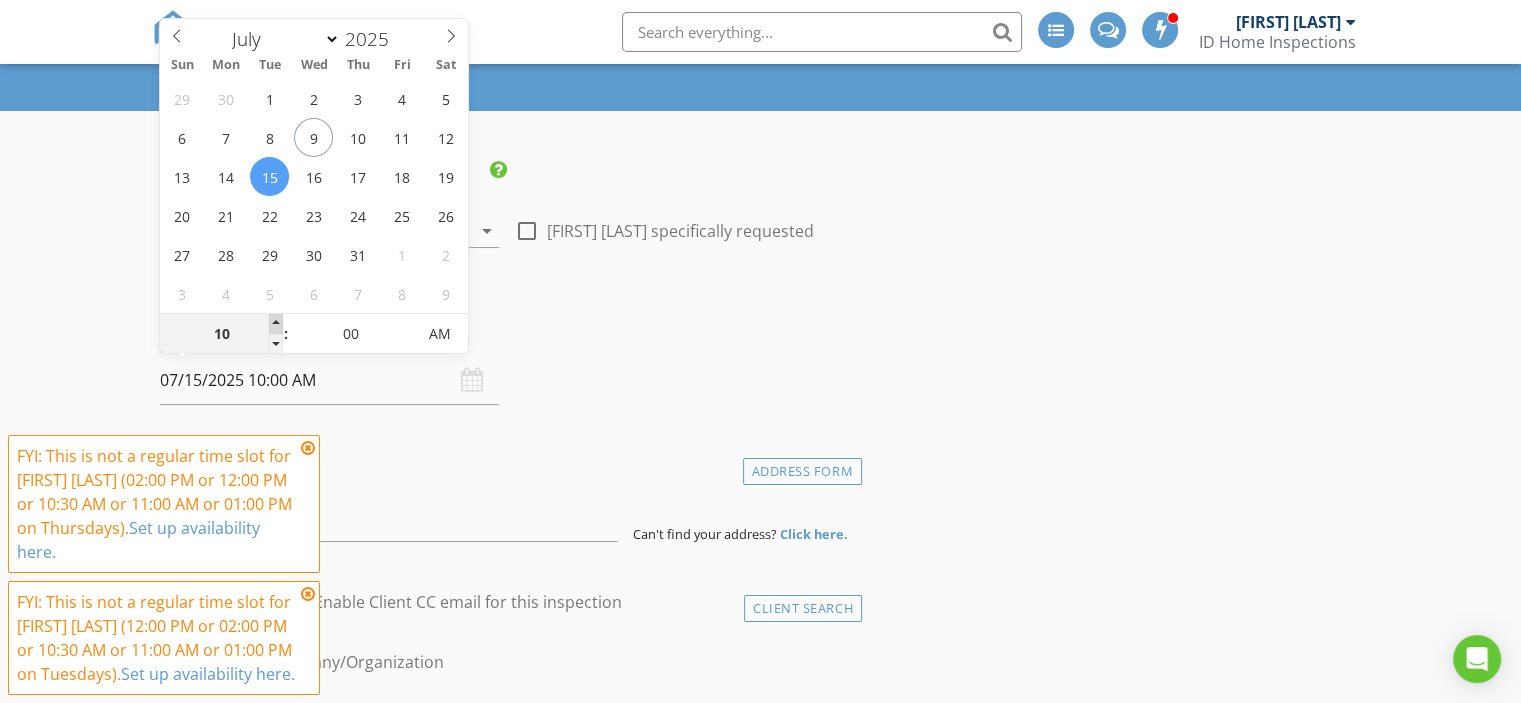 click at bounding box center (276, 324) 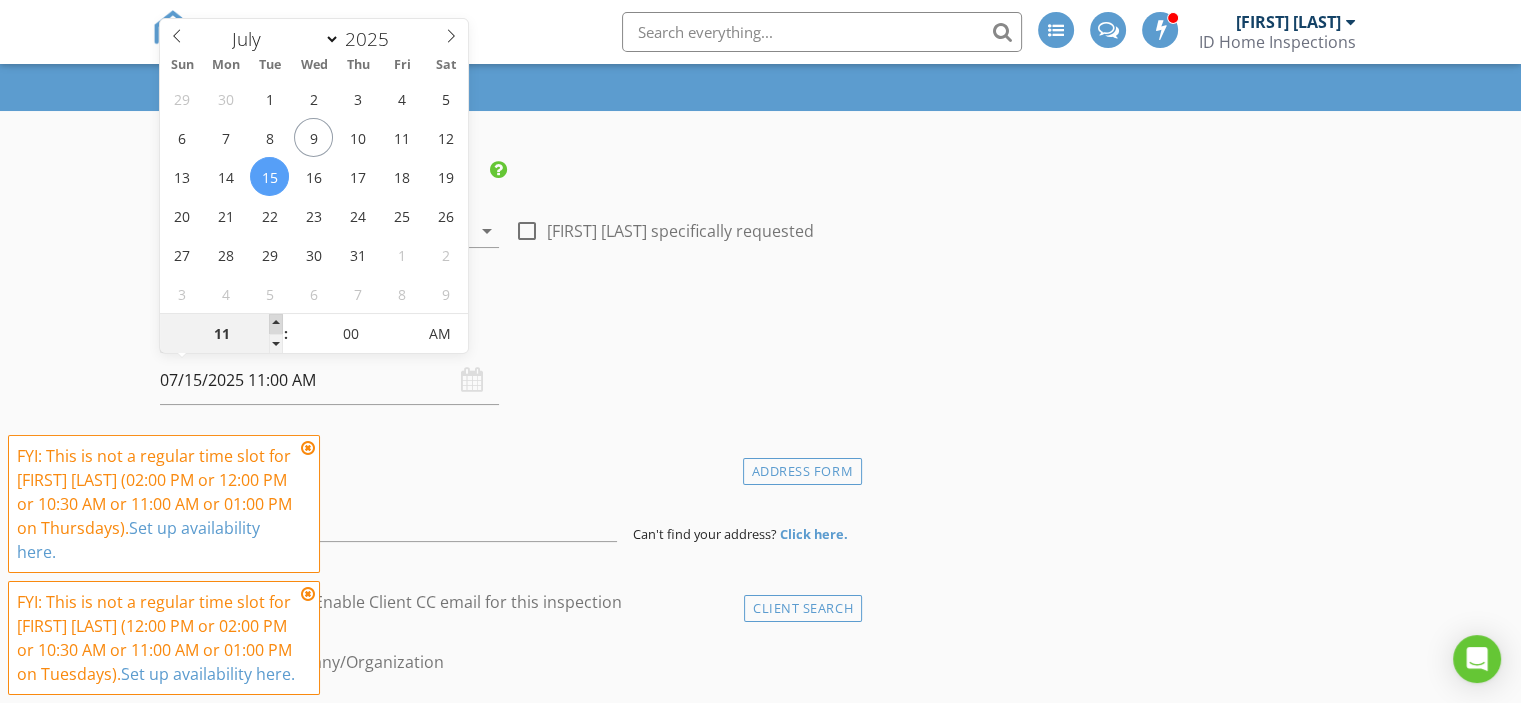 click at bounding box center [276, 324] 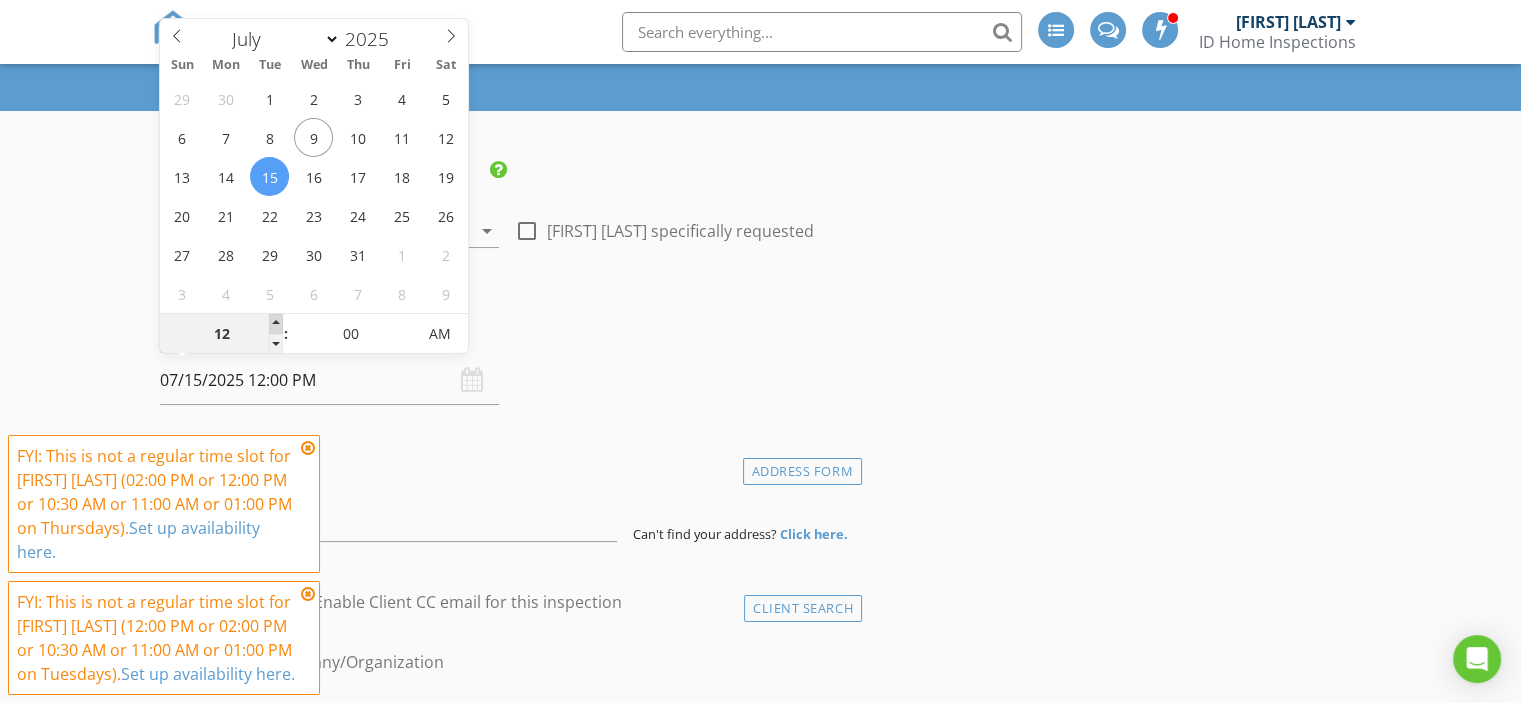 click at bounding box center (276, 324) 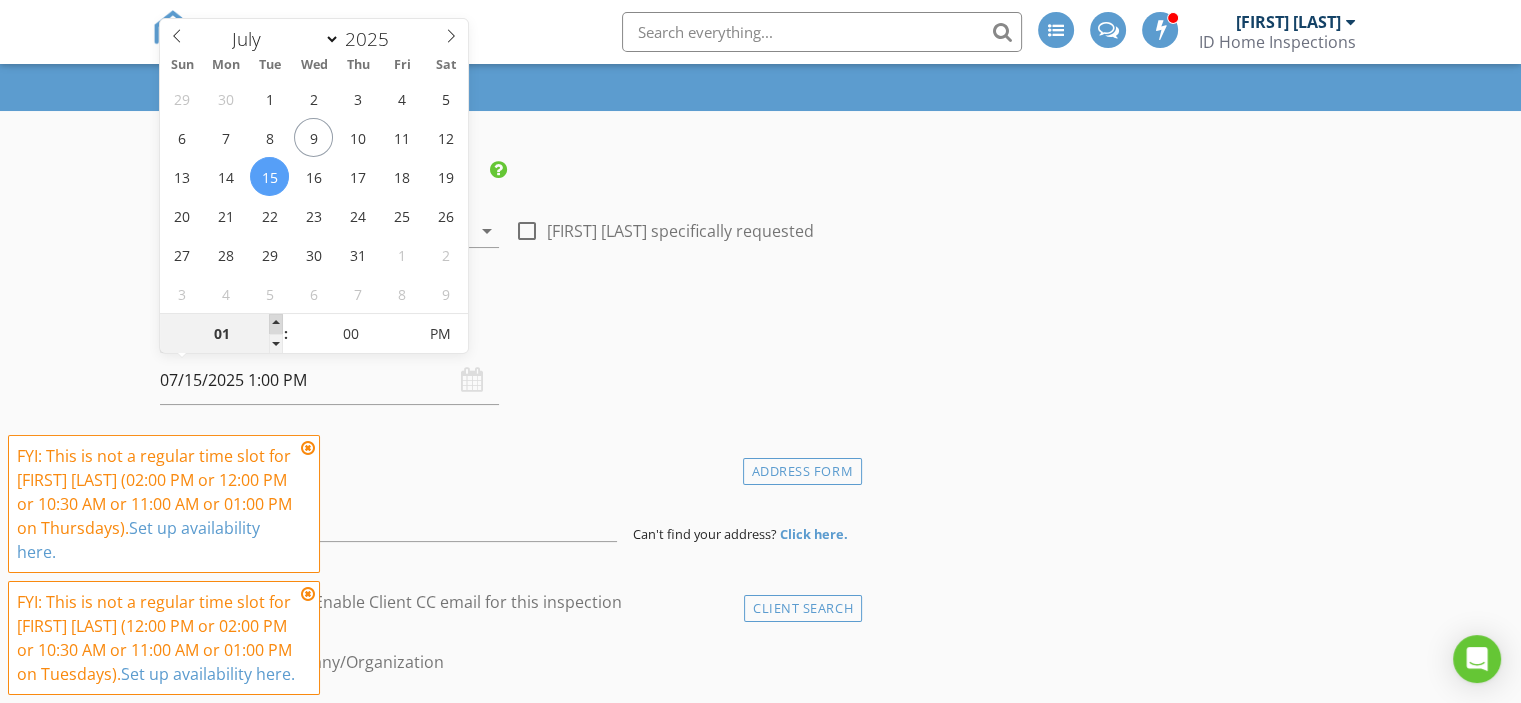 click at bounding box center [276, 324] 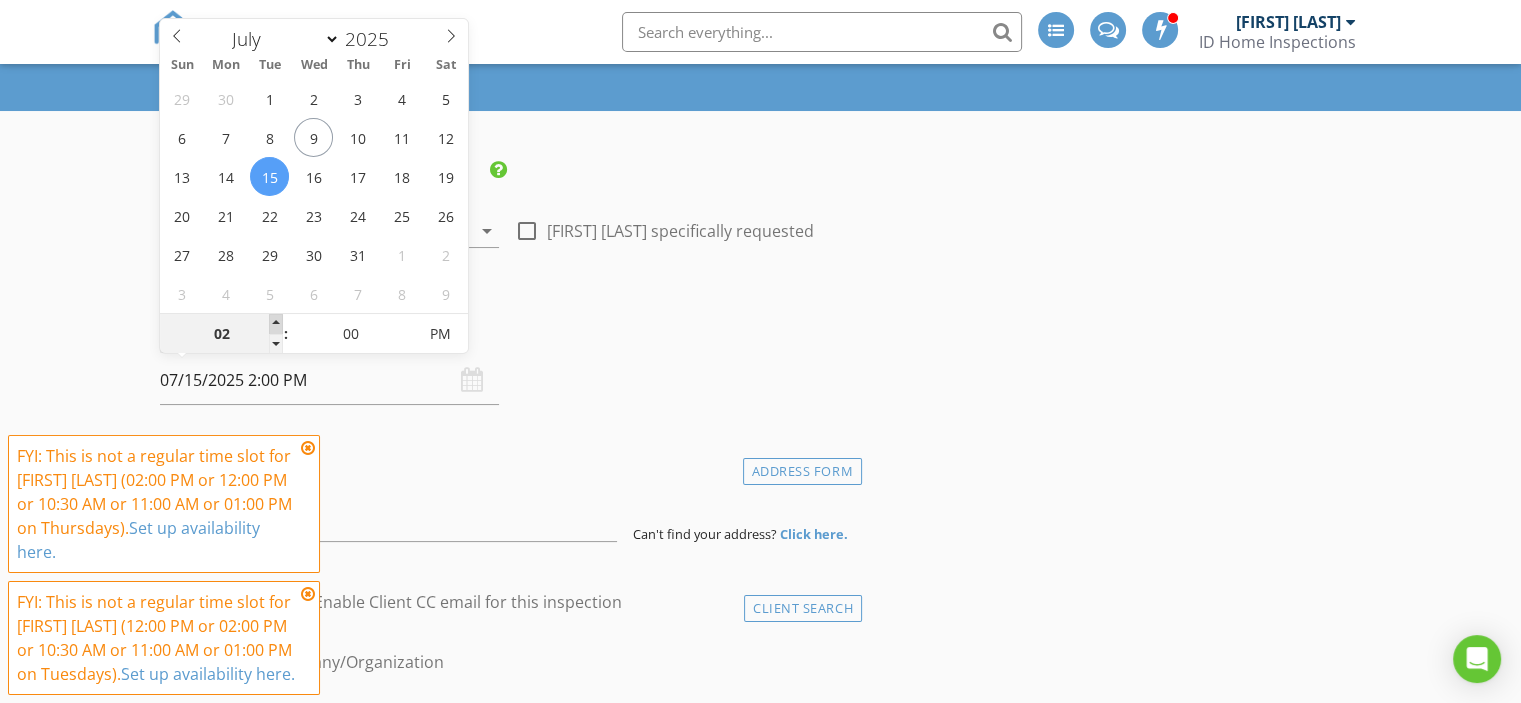 click at bounding box center [276, 324] 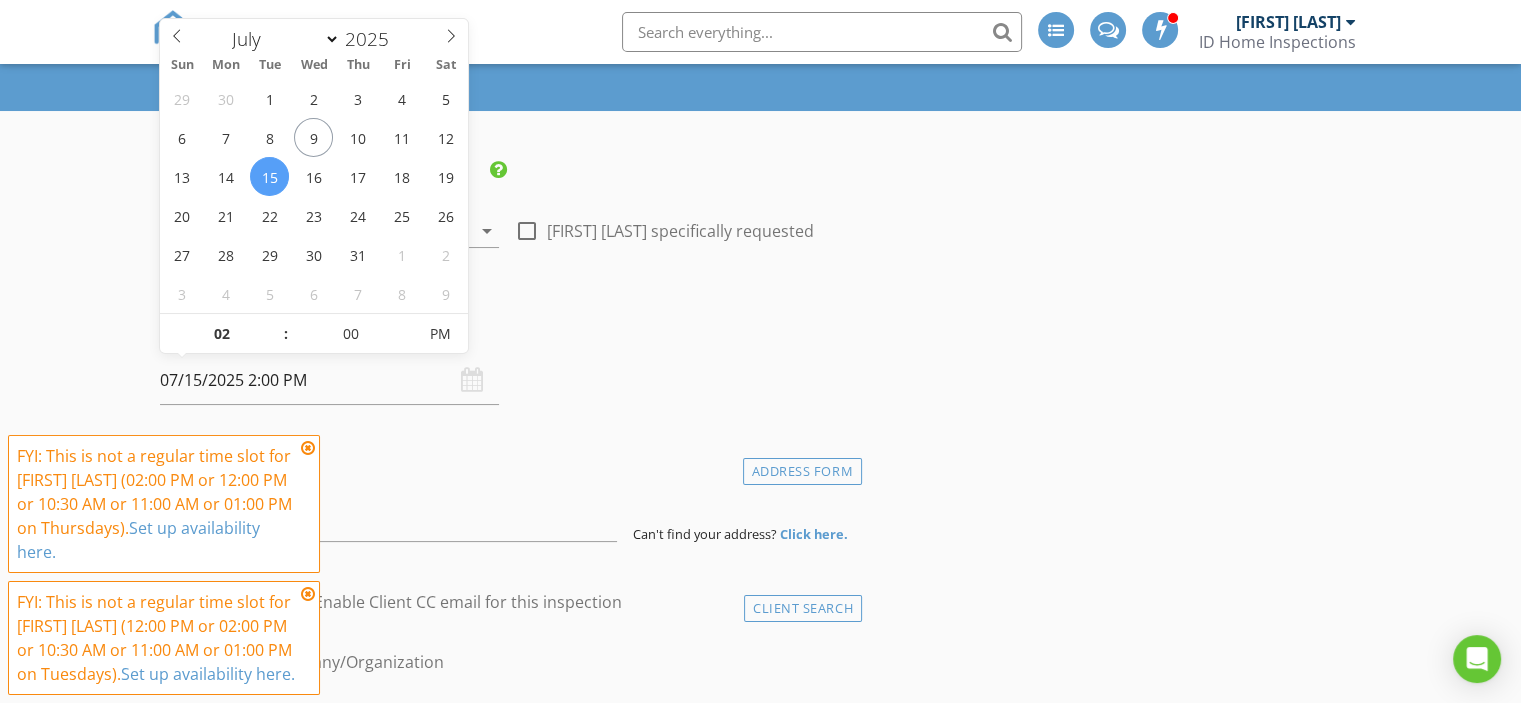click at bounding box center [308, 448] 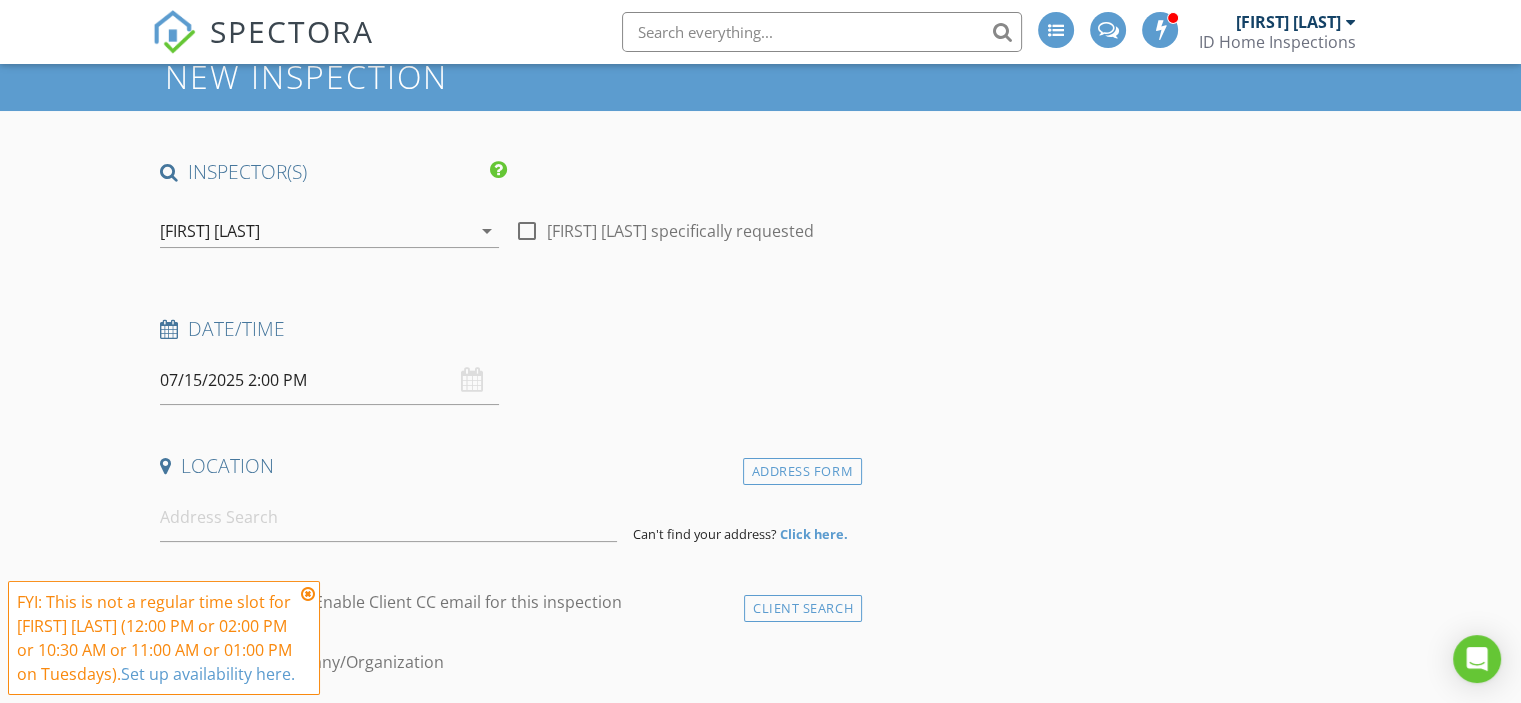 click at bounding box center [0, 0] 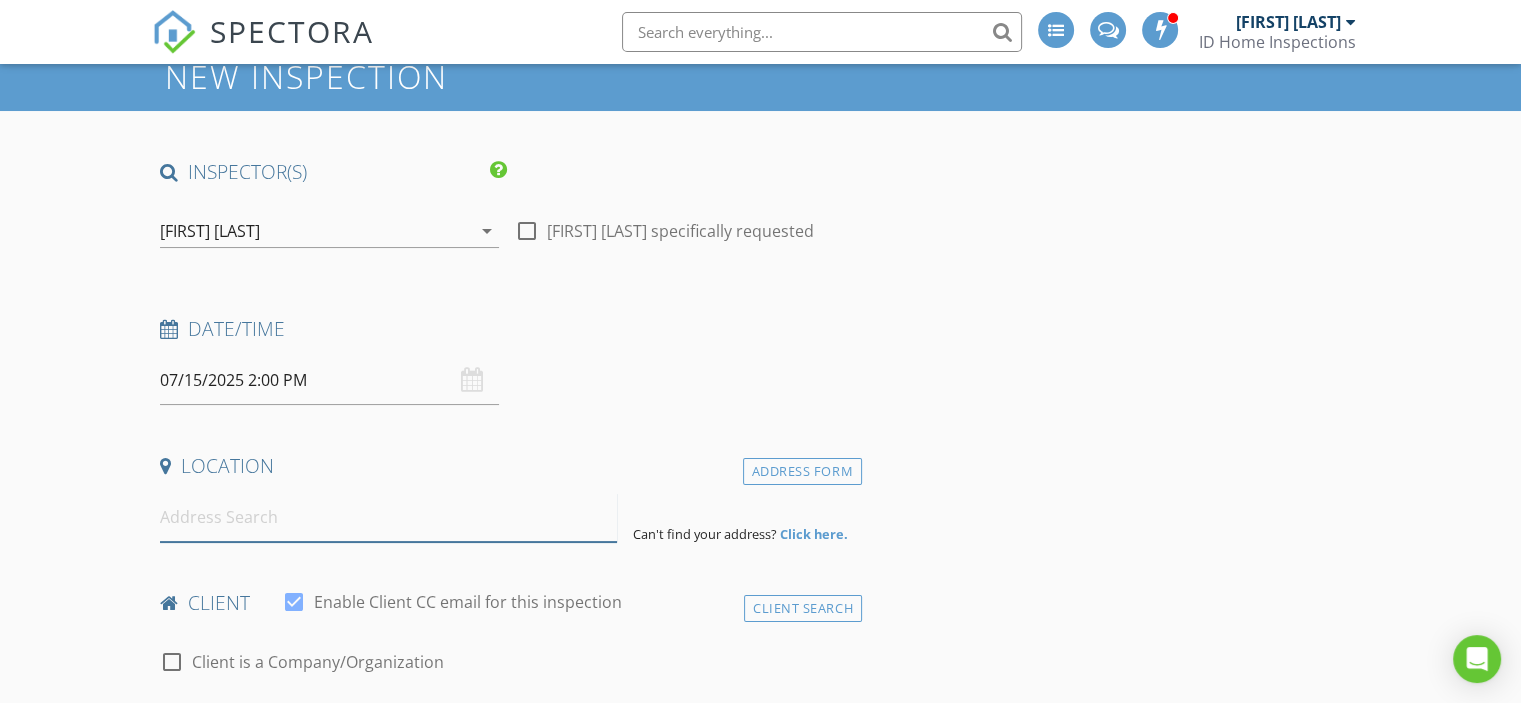 click at bounding box center [388, 517] 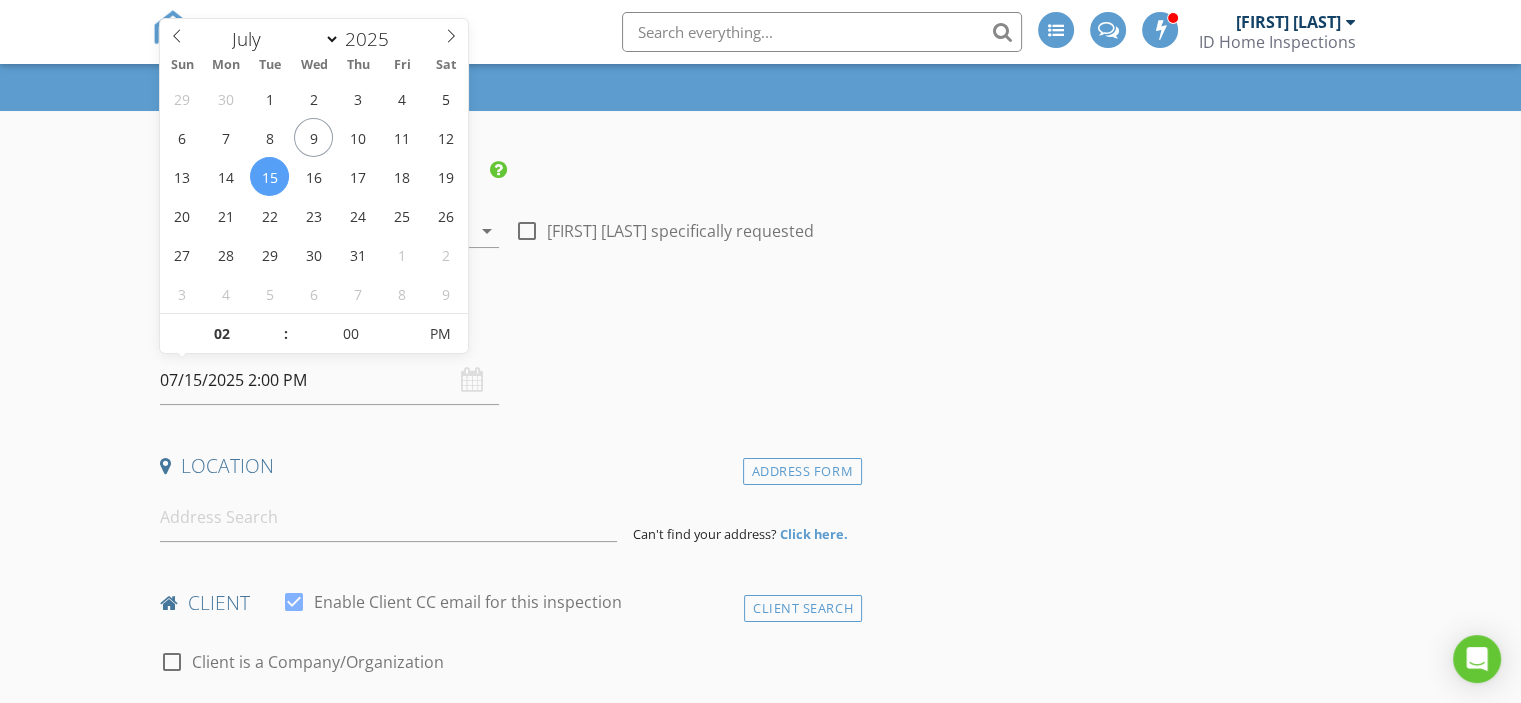 drag, startPoint x: 317, startPoint y: 394, endPoint x: 295, endPoint y: 394, distance: 22 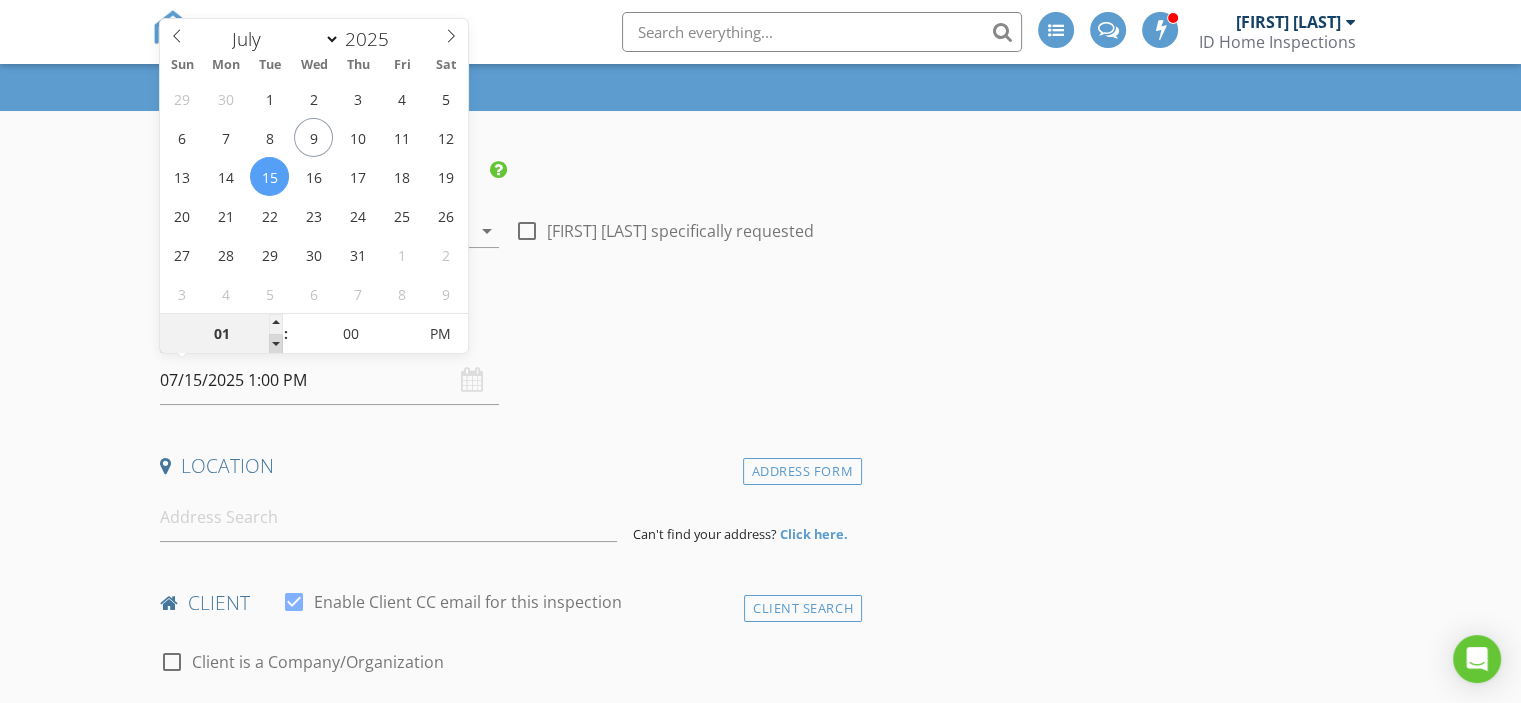 click at bounding box center [276, 344] 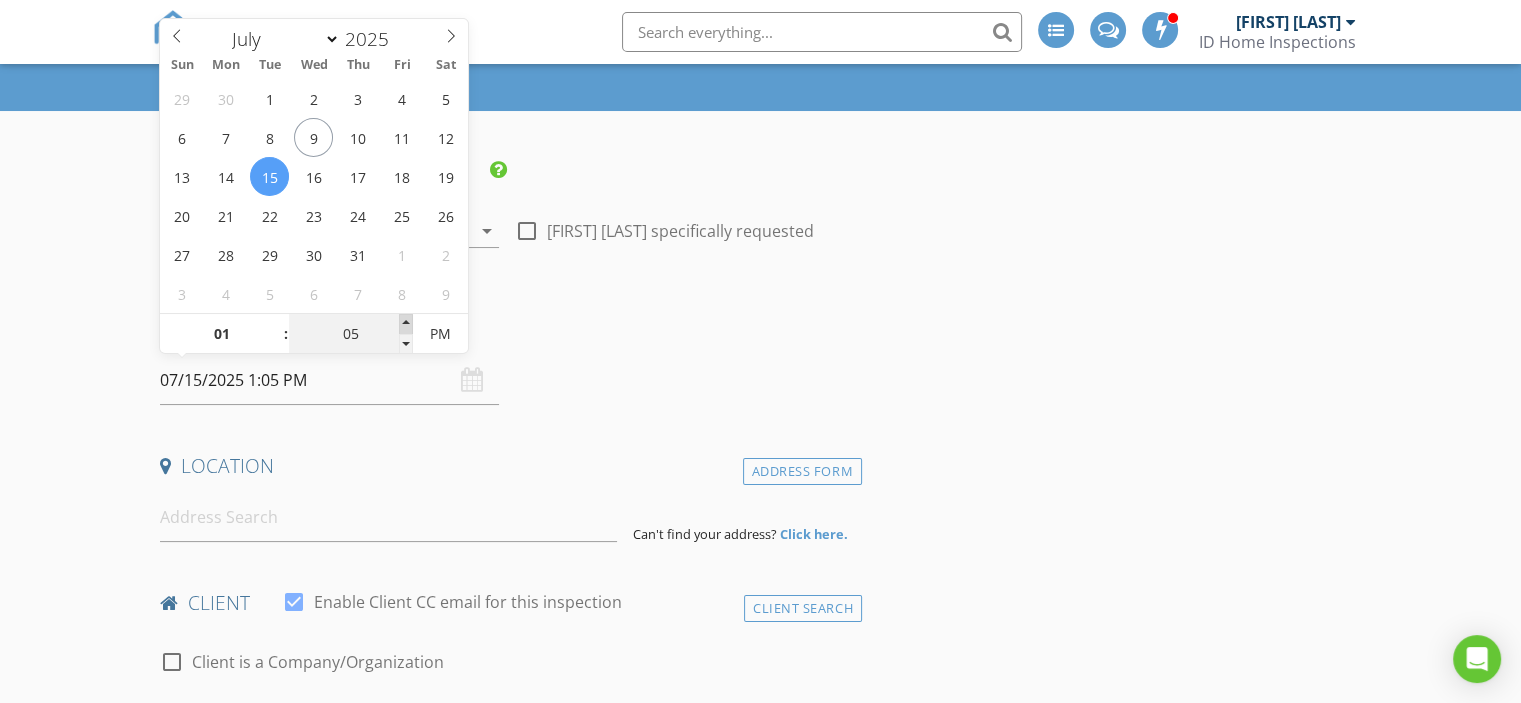 click at bounding box center [276, 324] 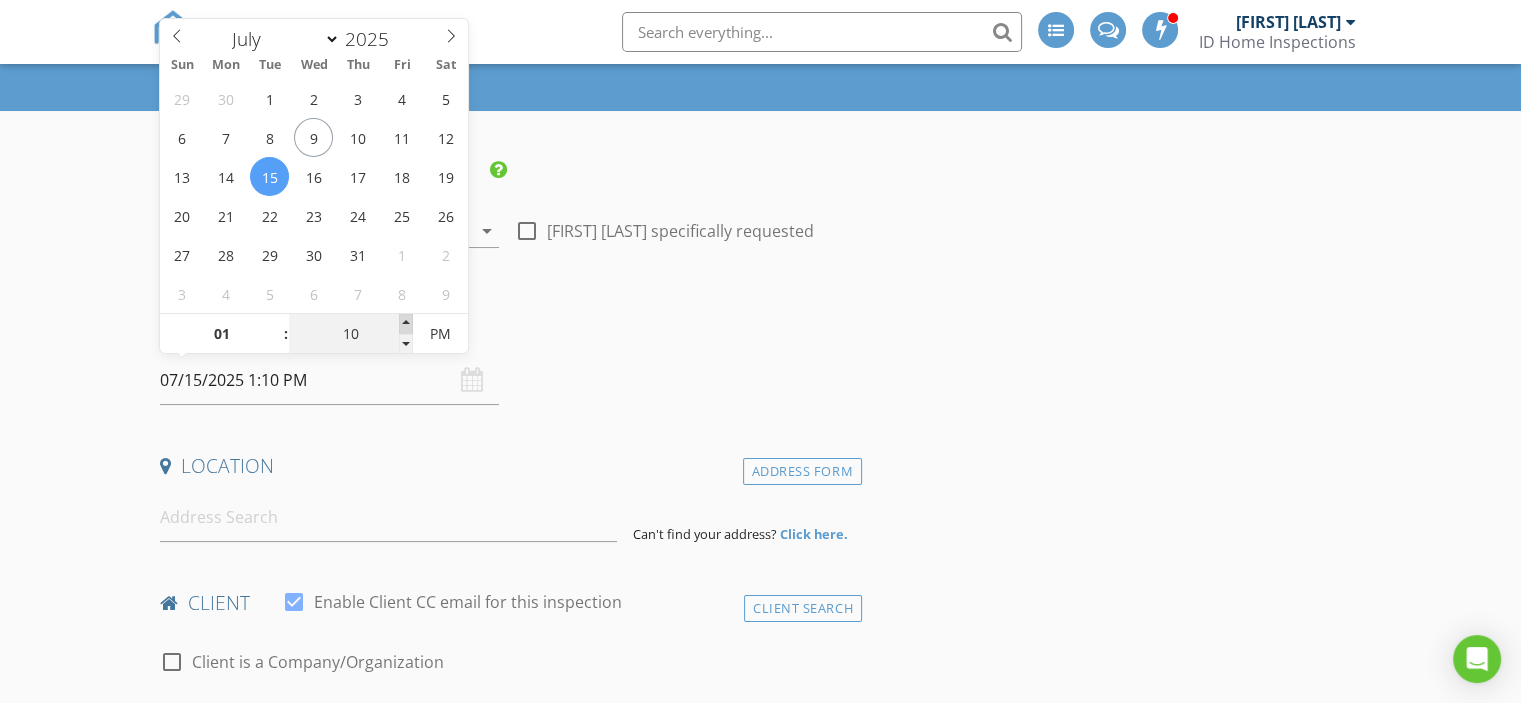 click at bounding box center [276, 324] 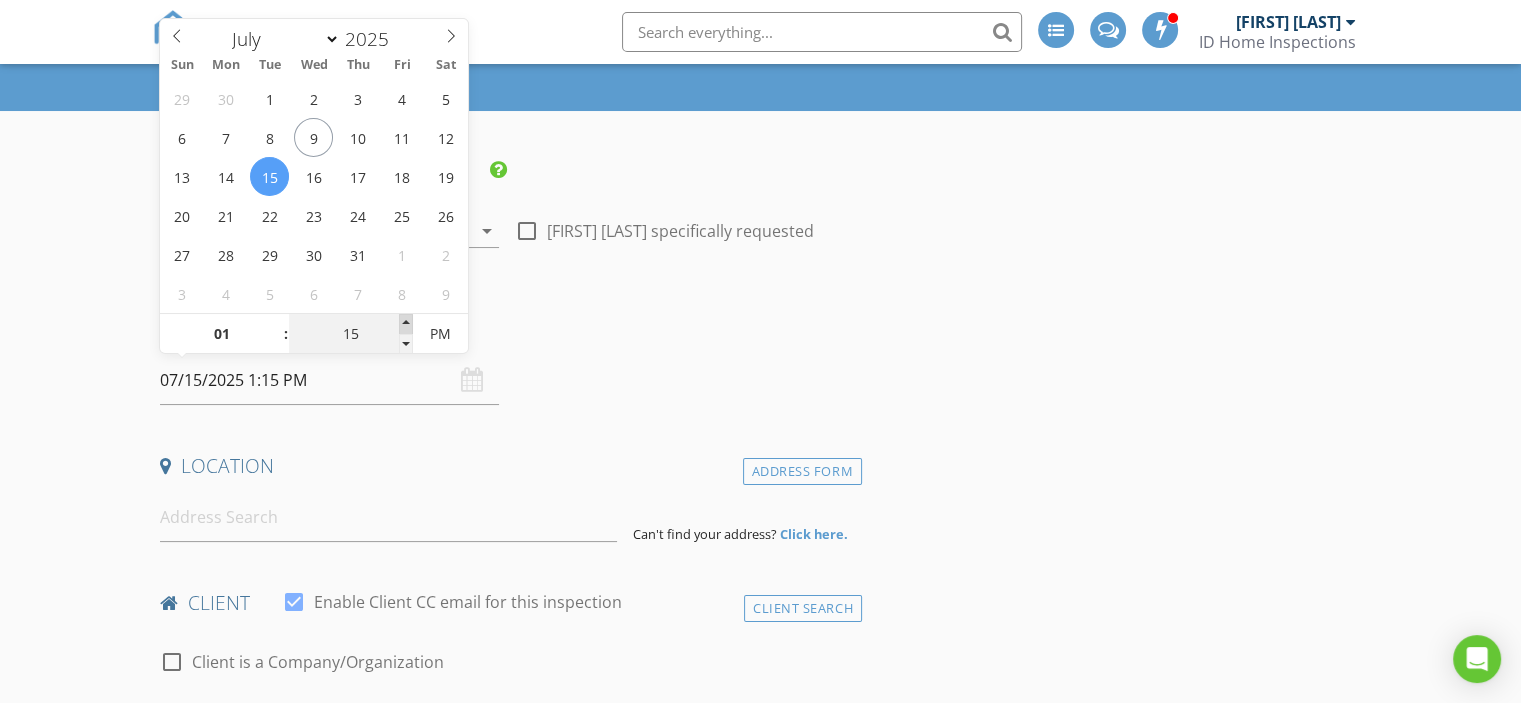 click at bounding box center [276, 324] 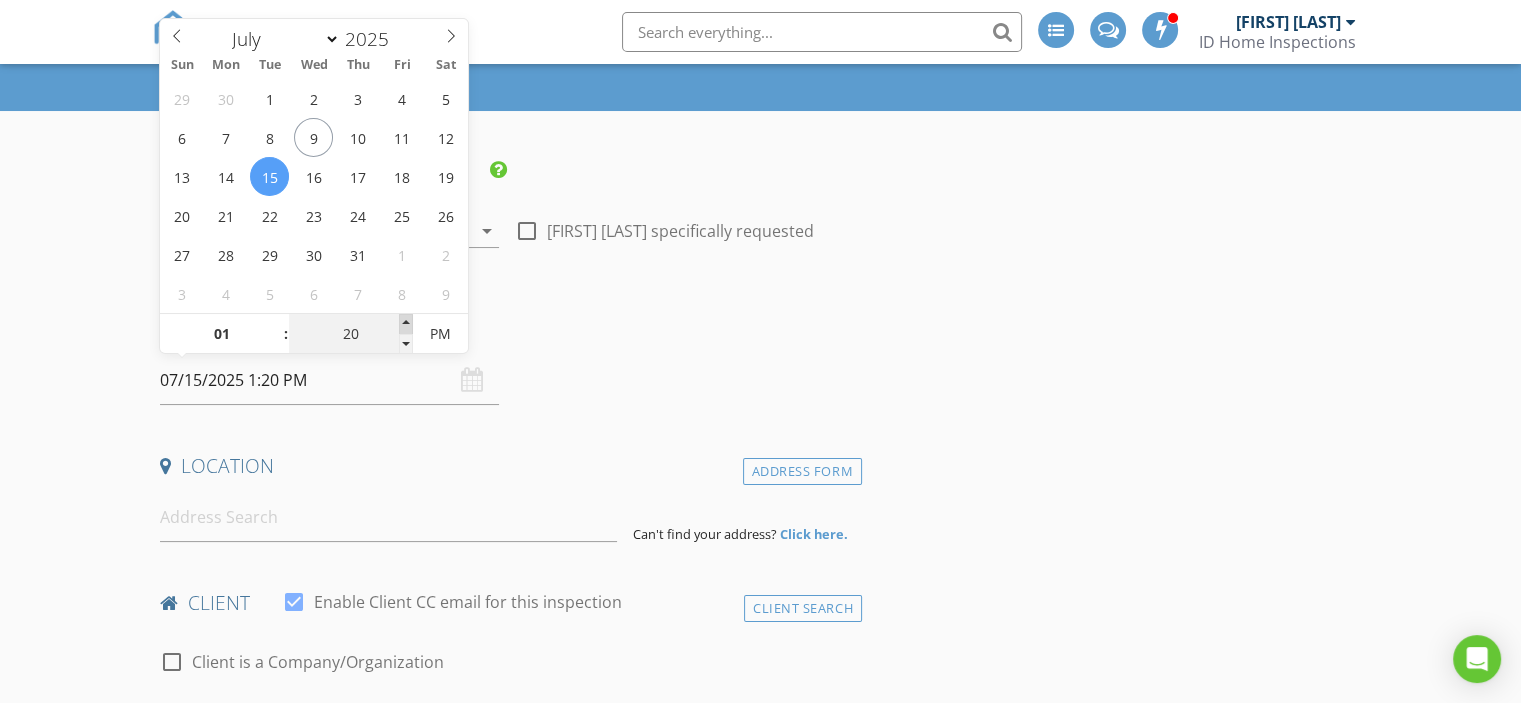 click at bounding box center [276, 324] 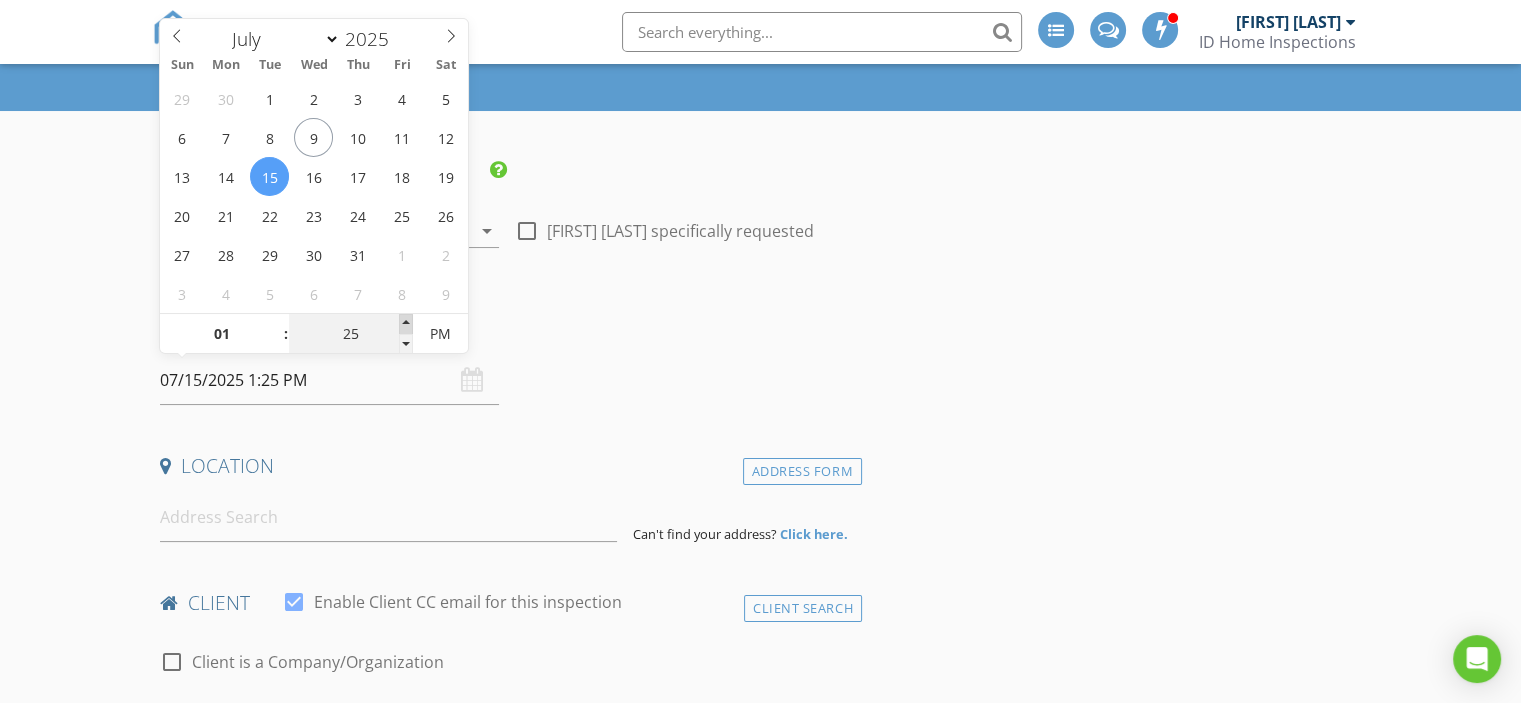 click at bounding box center (276, 324) 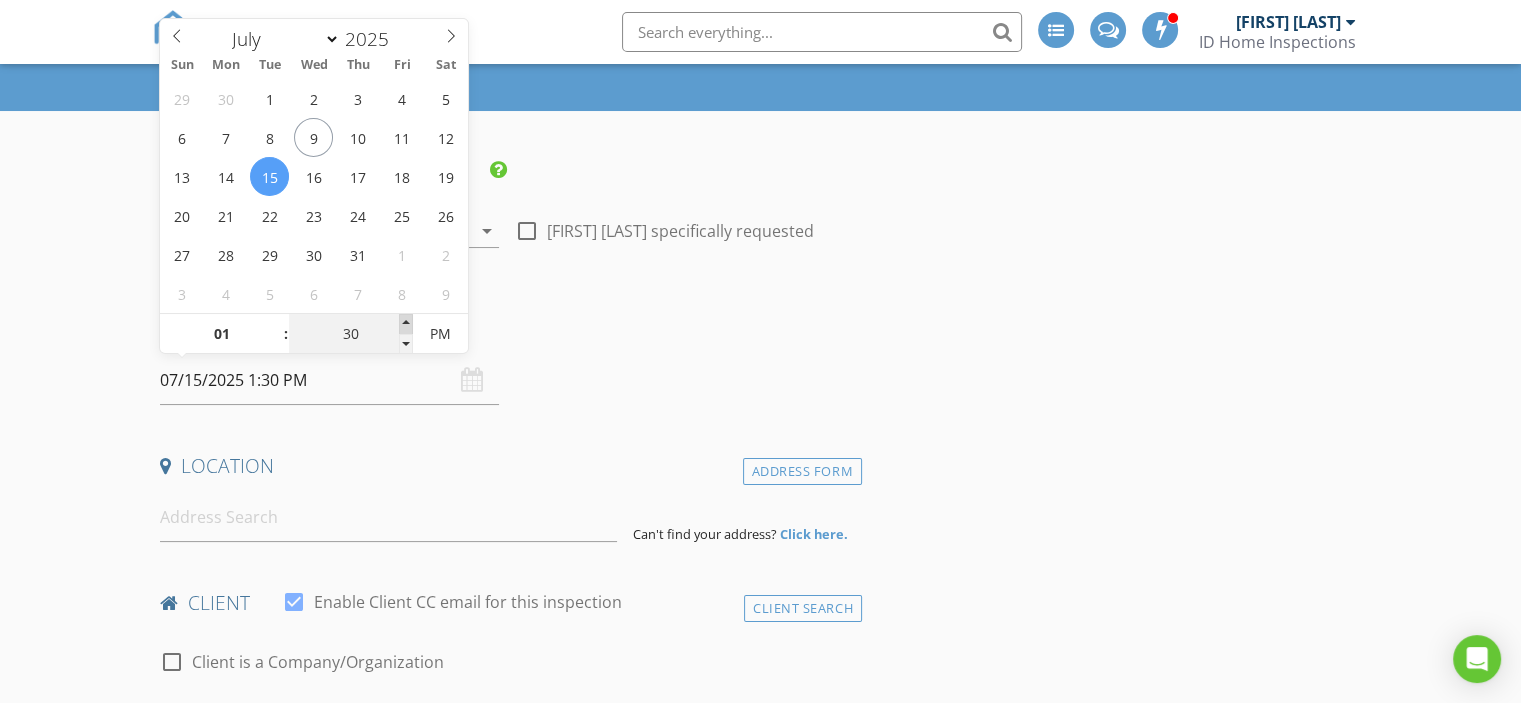 click at bounding box center [276, 324] 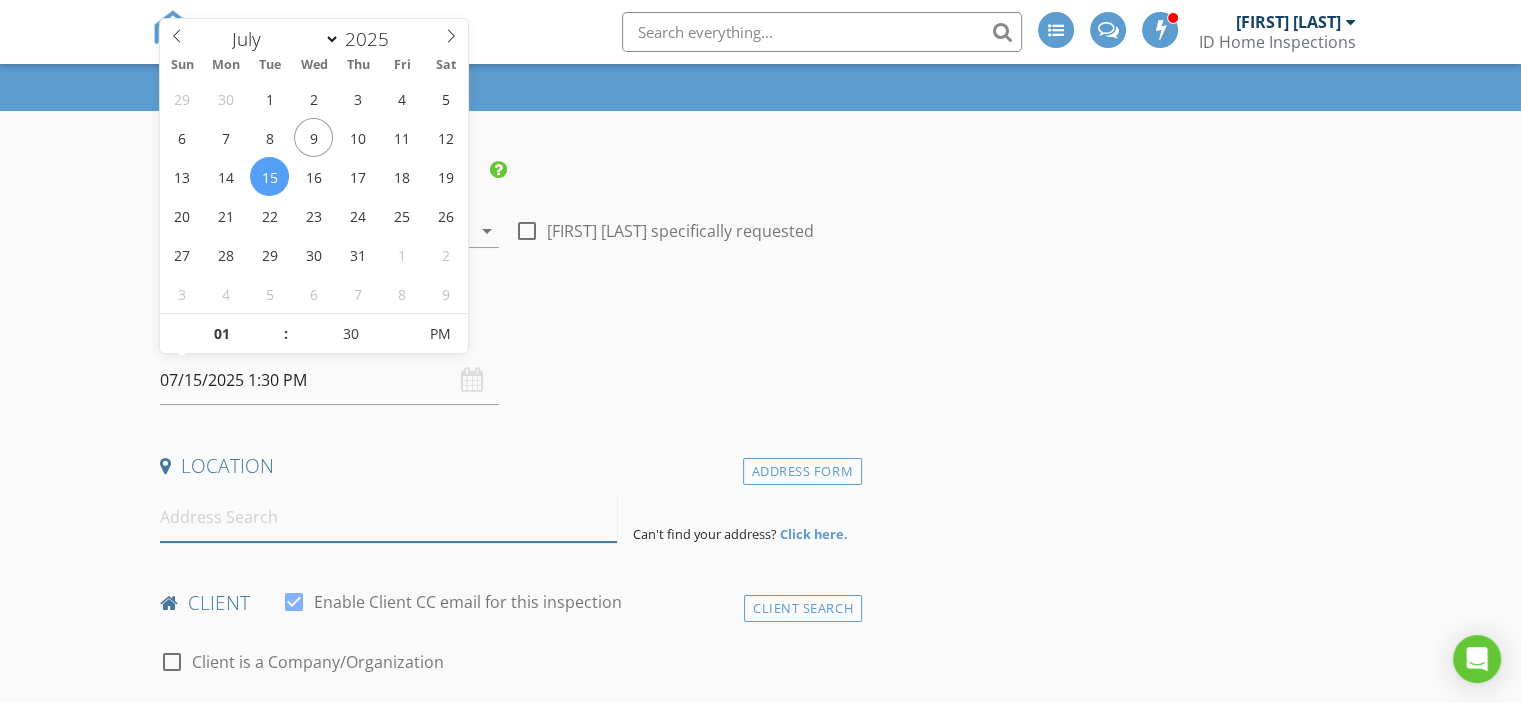 click at bounding box center (388, 517) 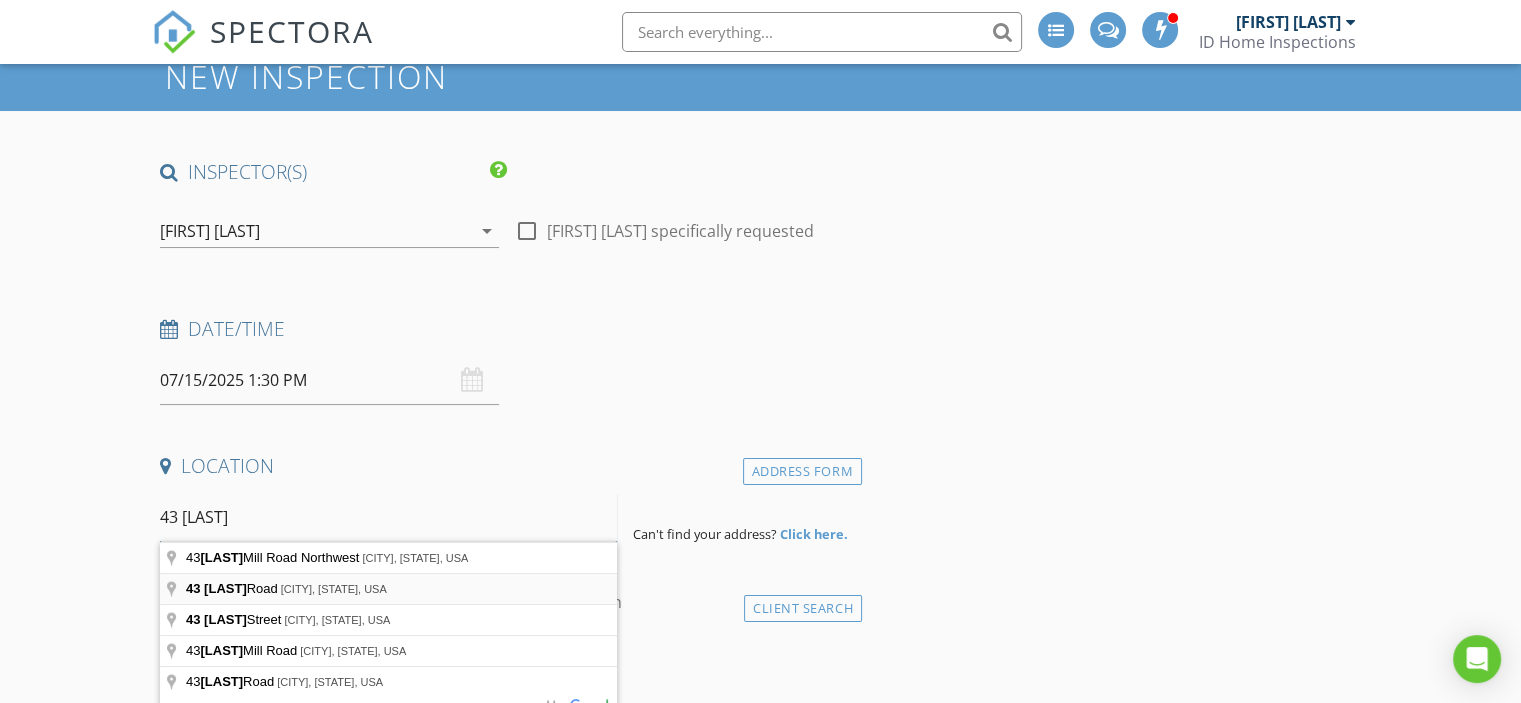 type on "43 Murdock" 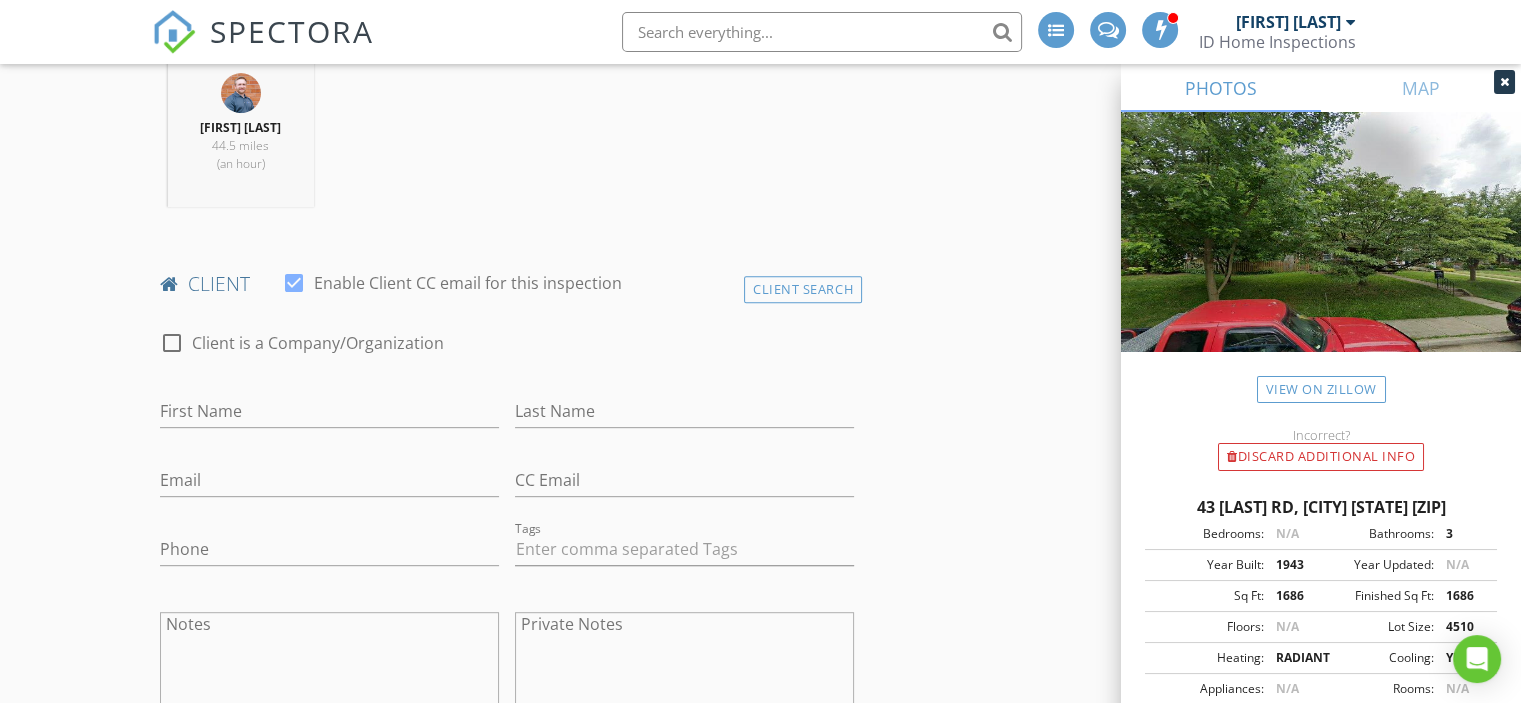 scroll, scrollTop: 867, scrollLeft: 0, axis: vertical 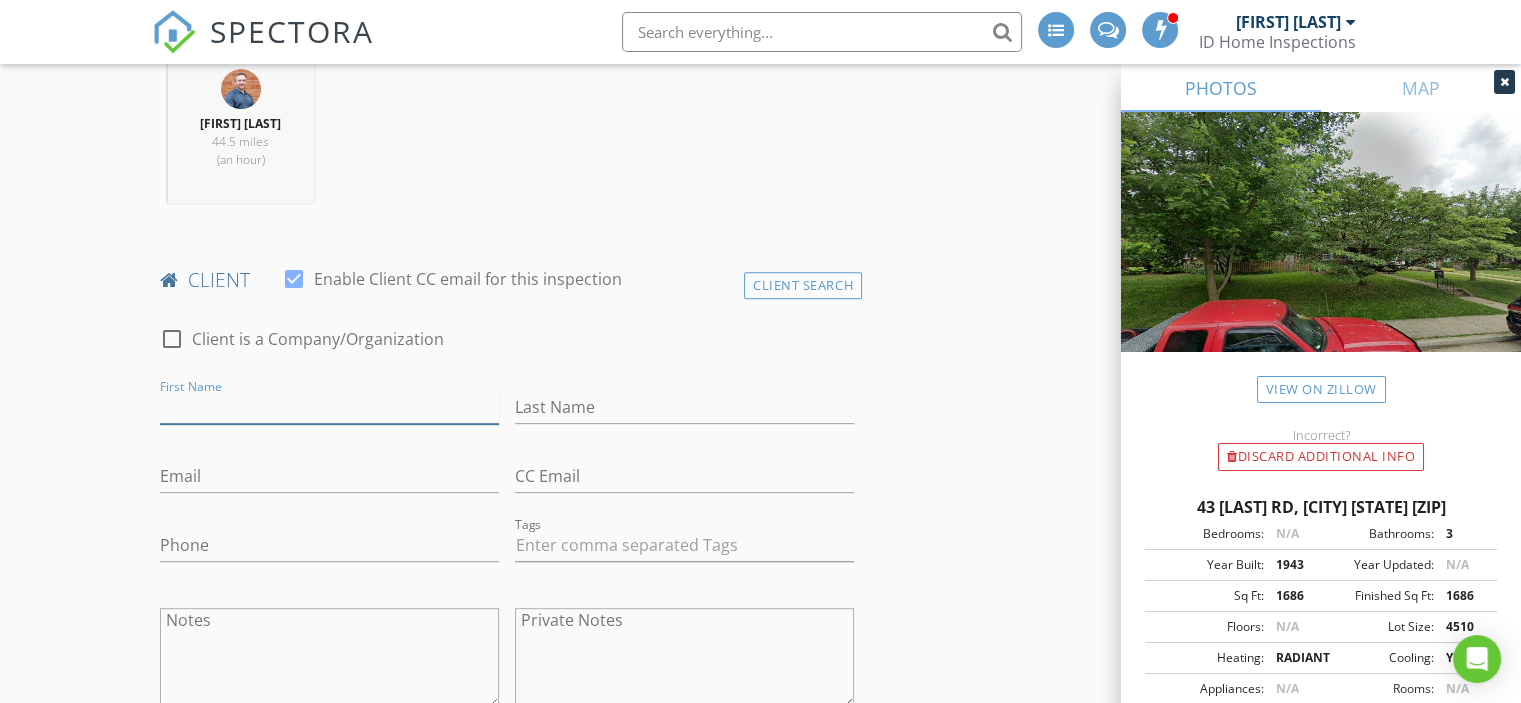 click on "First Name" at bounding box center (329, 407) 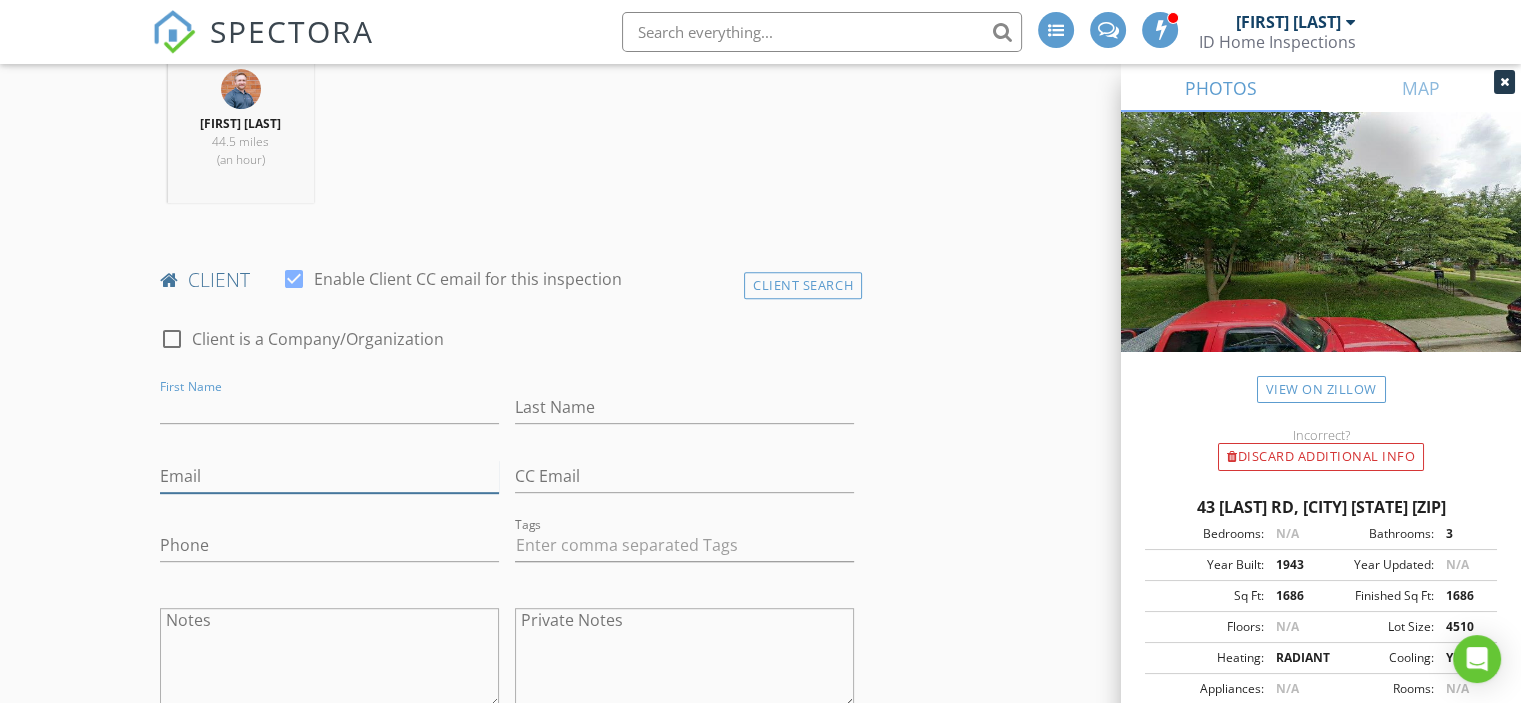 click on "Email" at bounding box center (329, 476) 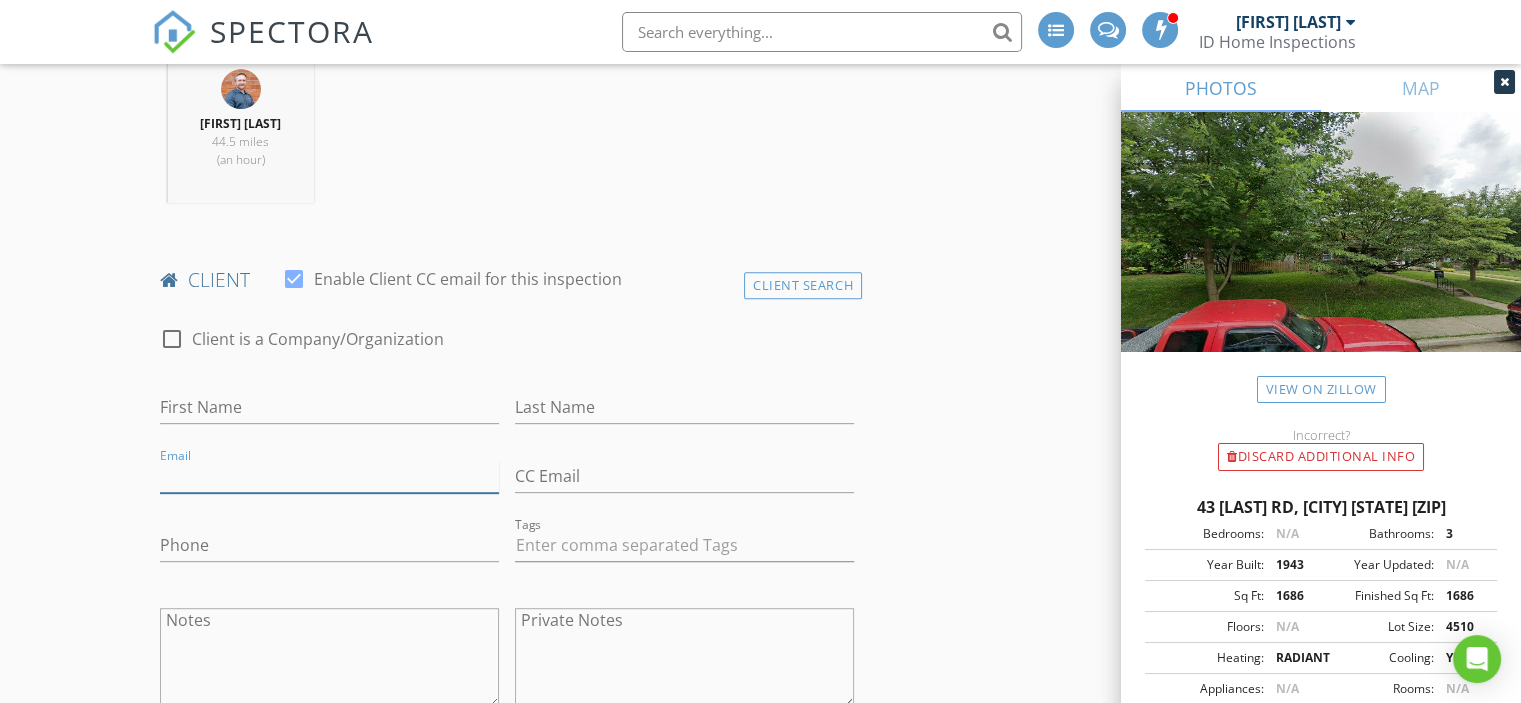 paste on "[EMAIL]" 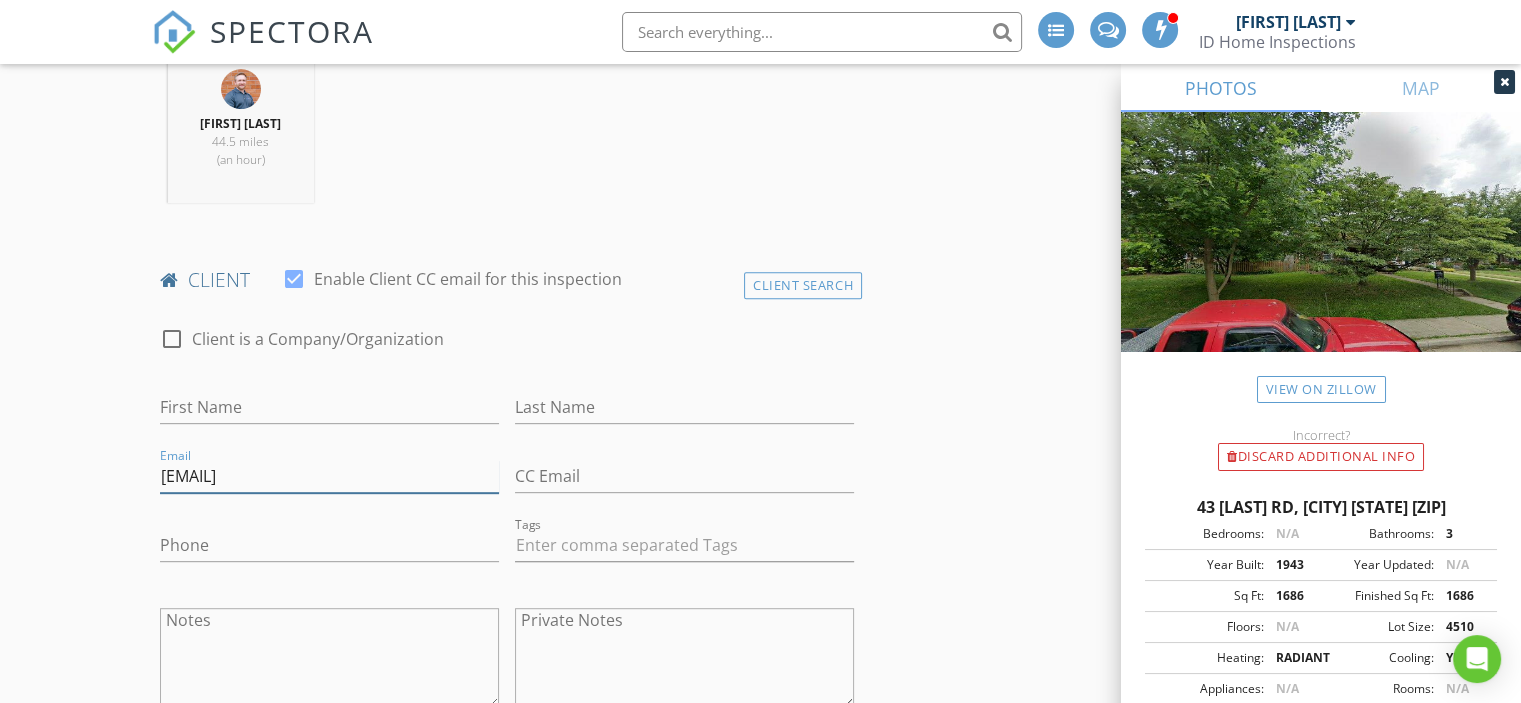 type on "[EMAIL]" 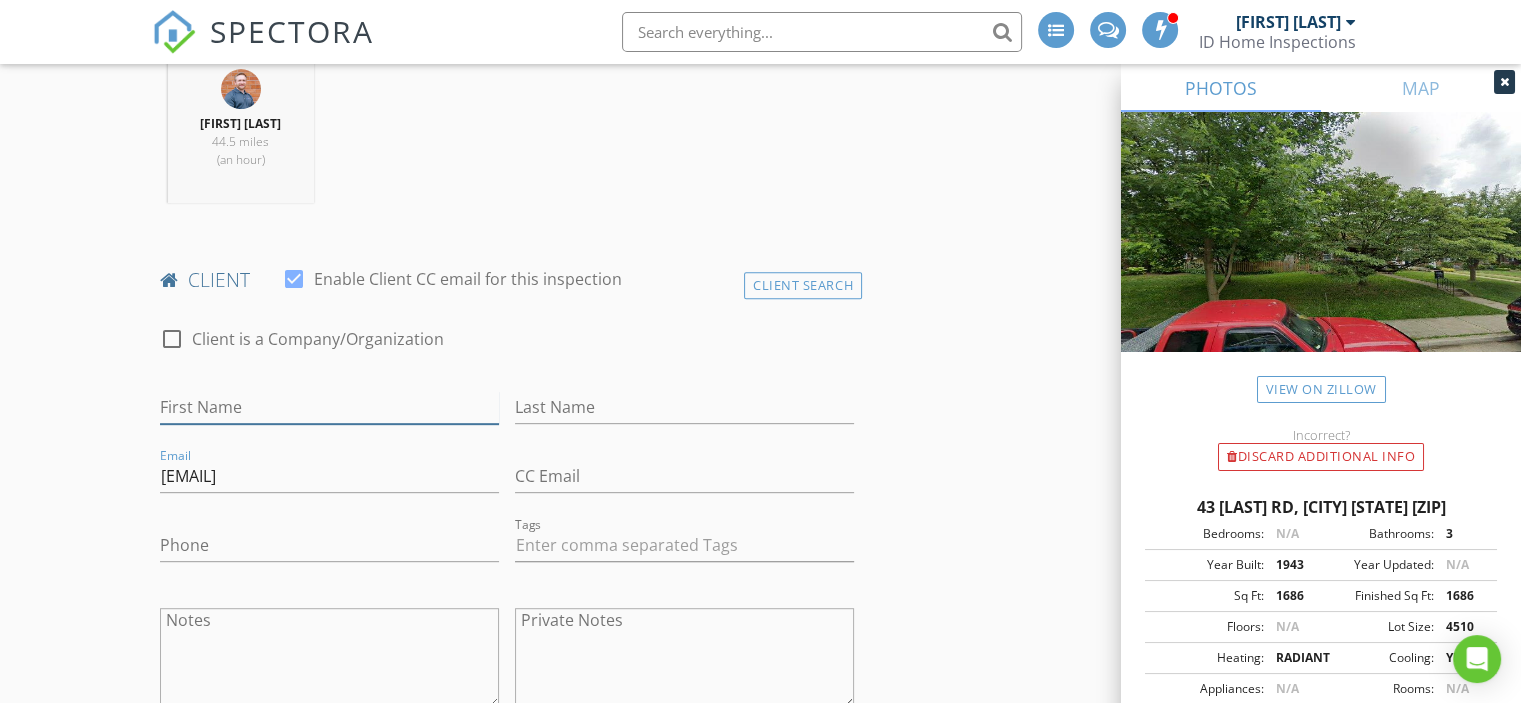 click on "First Name" at bounding box center [329, 407] 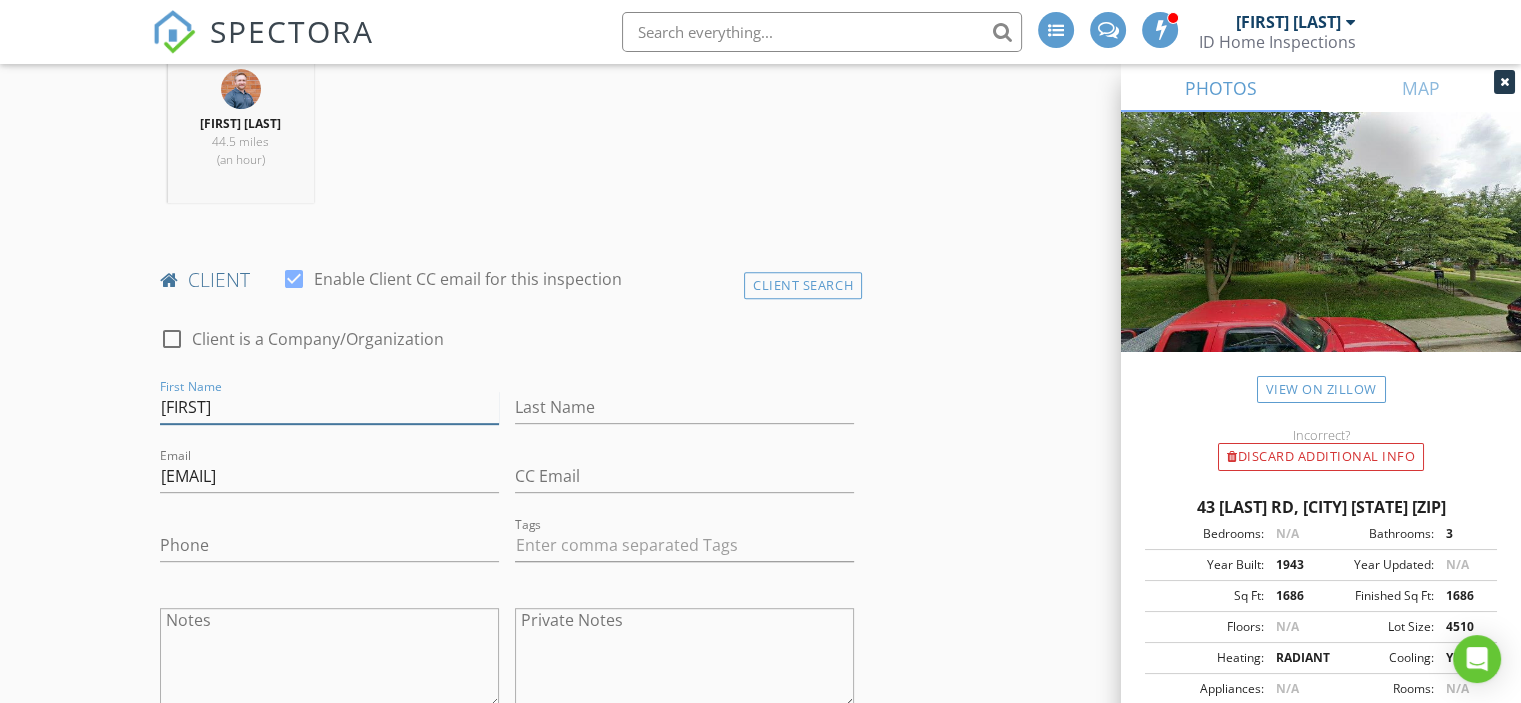 type on "[FIRST]" 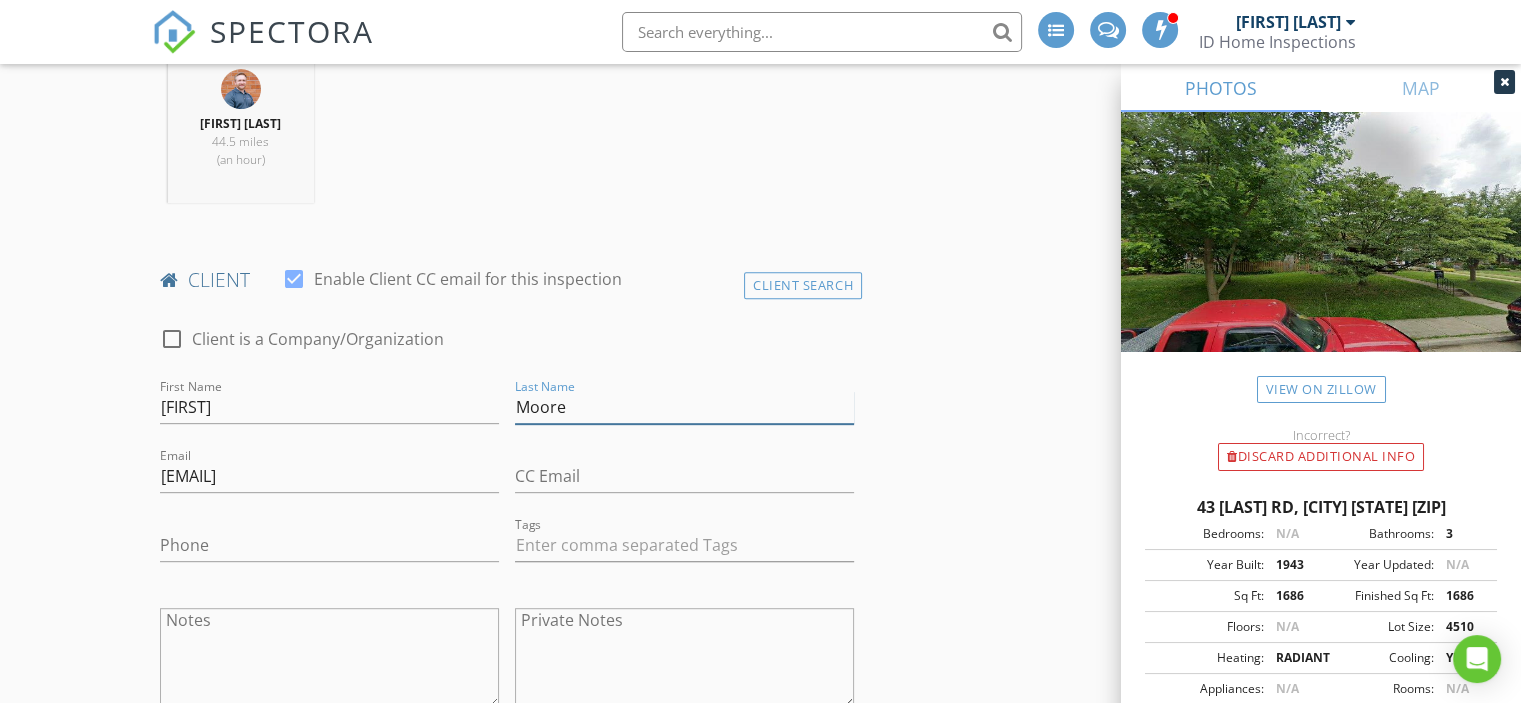 type on "Moore" 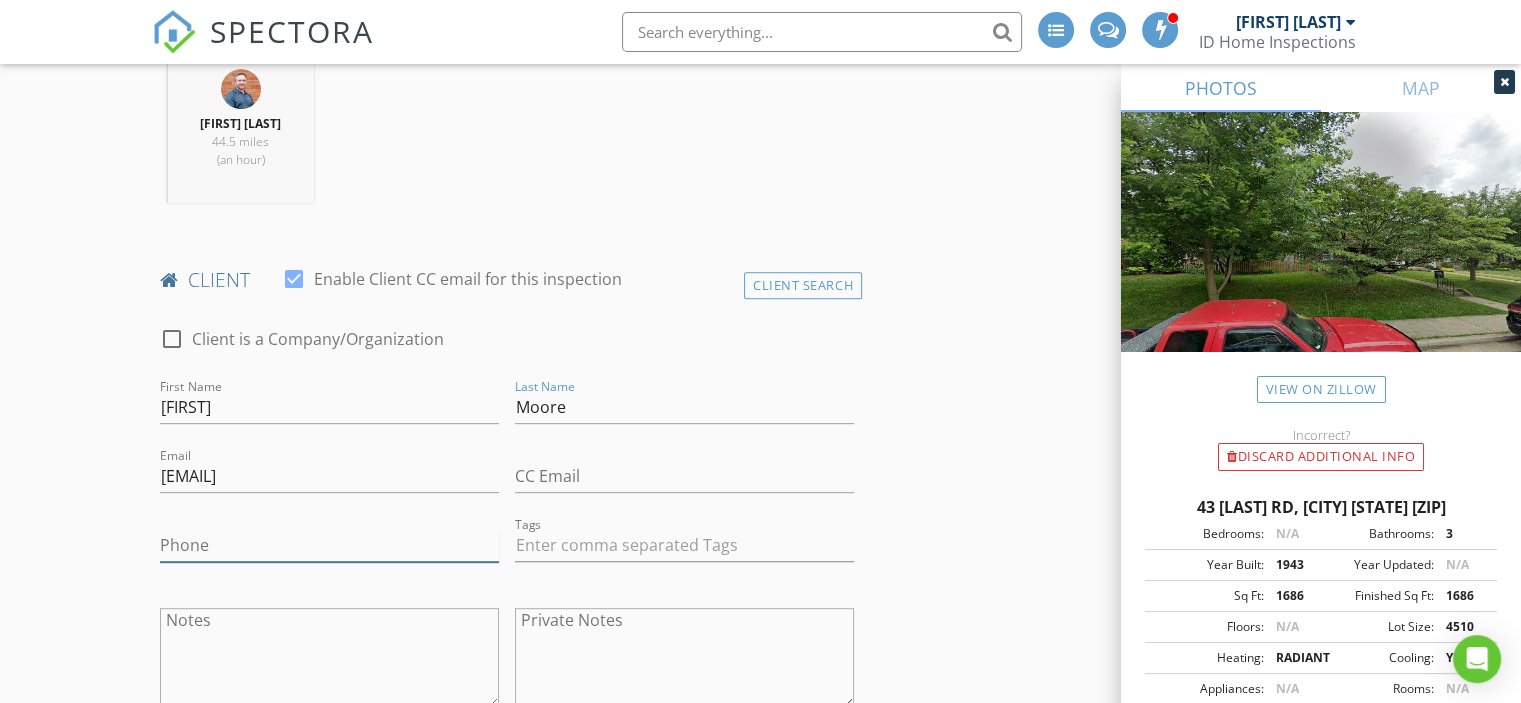 click on "Phone" at bounding box center [329, 545] 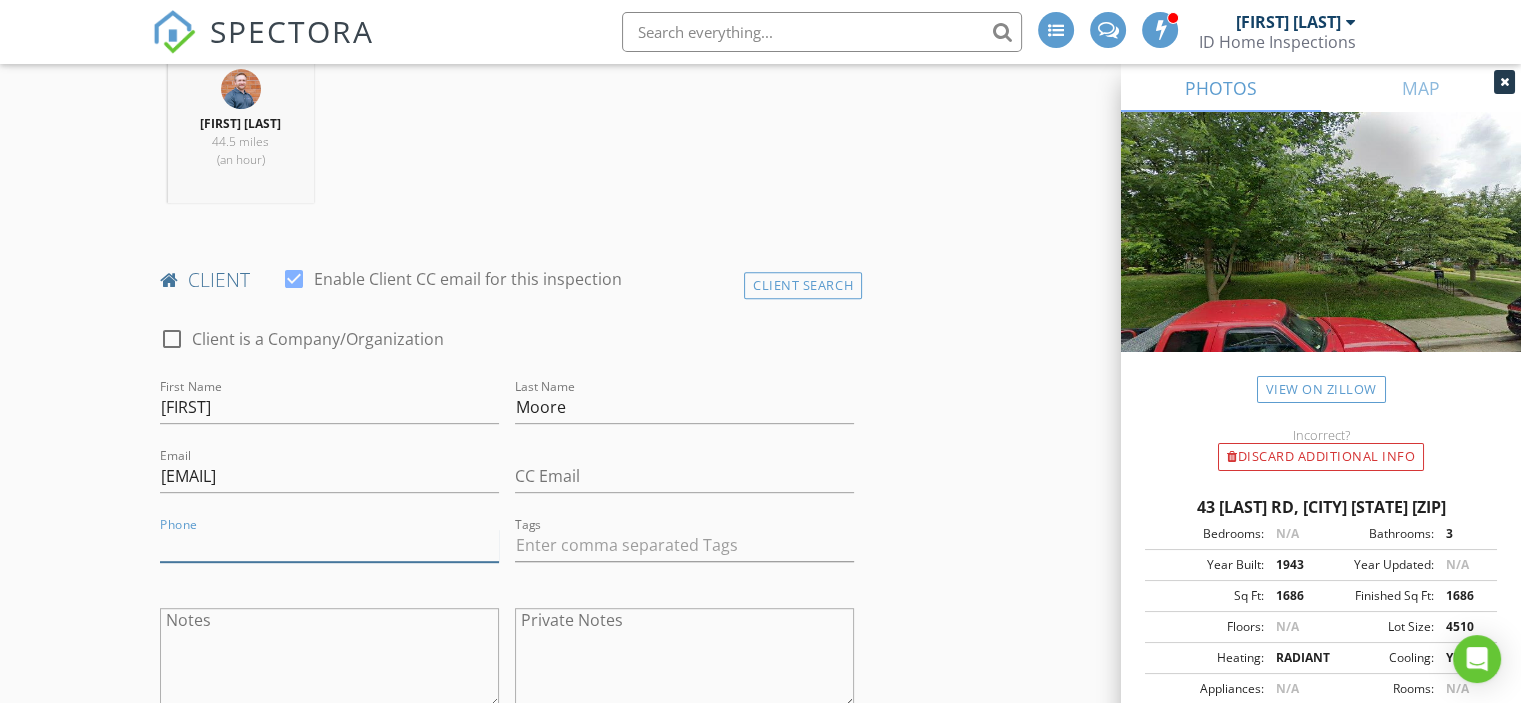 paste on "[PHONE]" 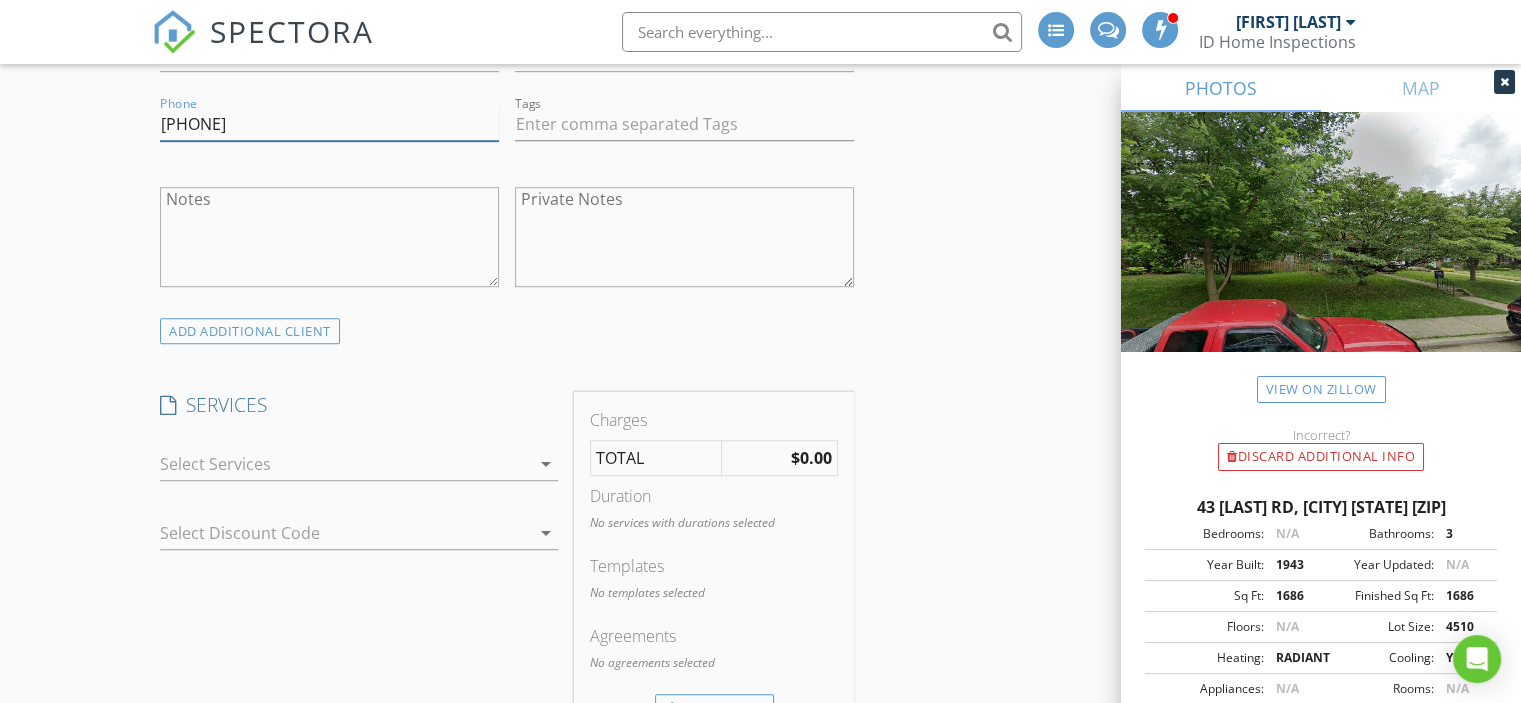 scroll, scrollTop: 1291, scrollLeft: 0, axis: vertical 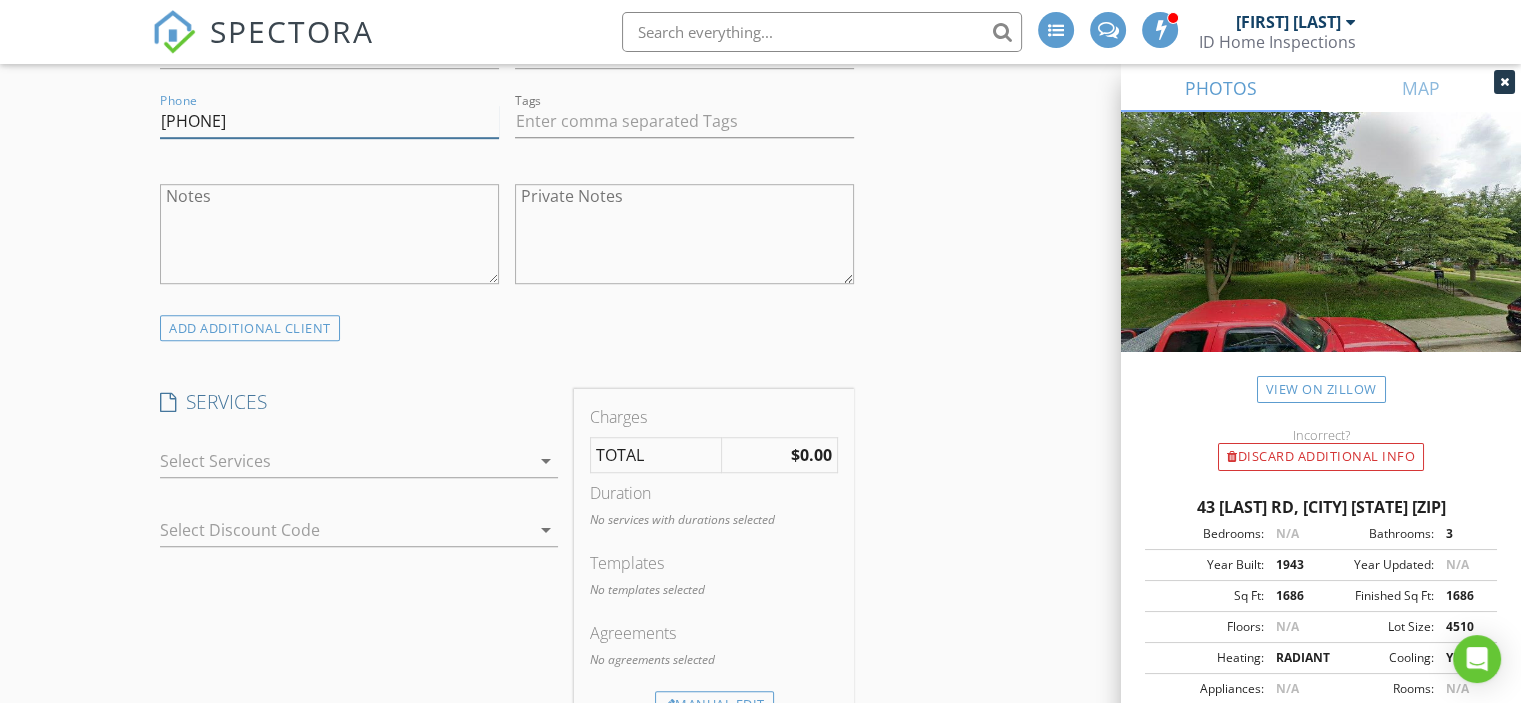 type on "[PHONE]" 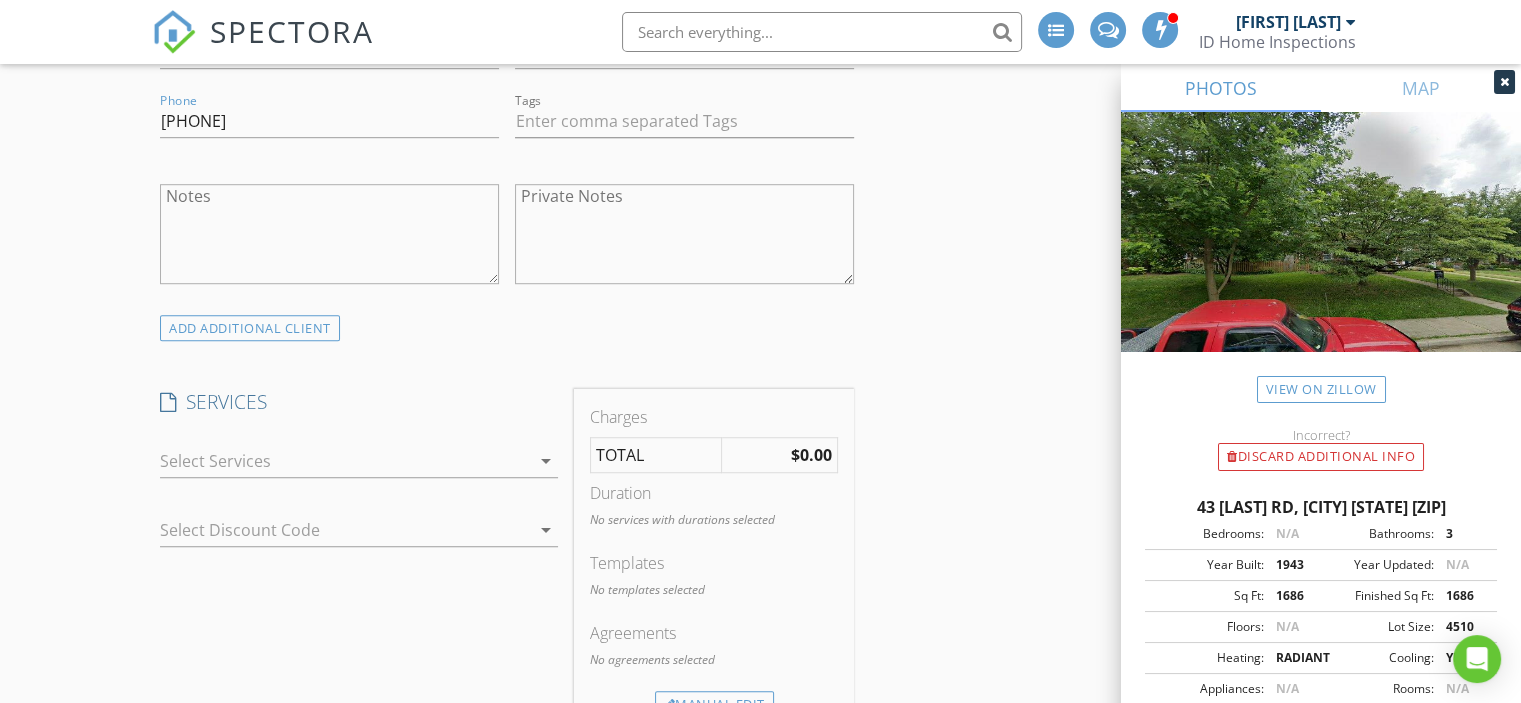 click at bounding box center [345, 461] 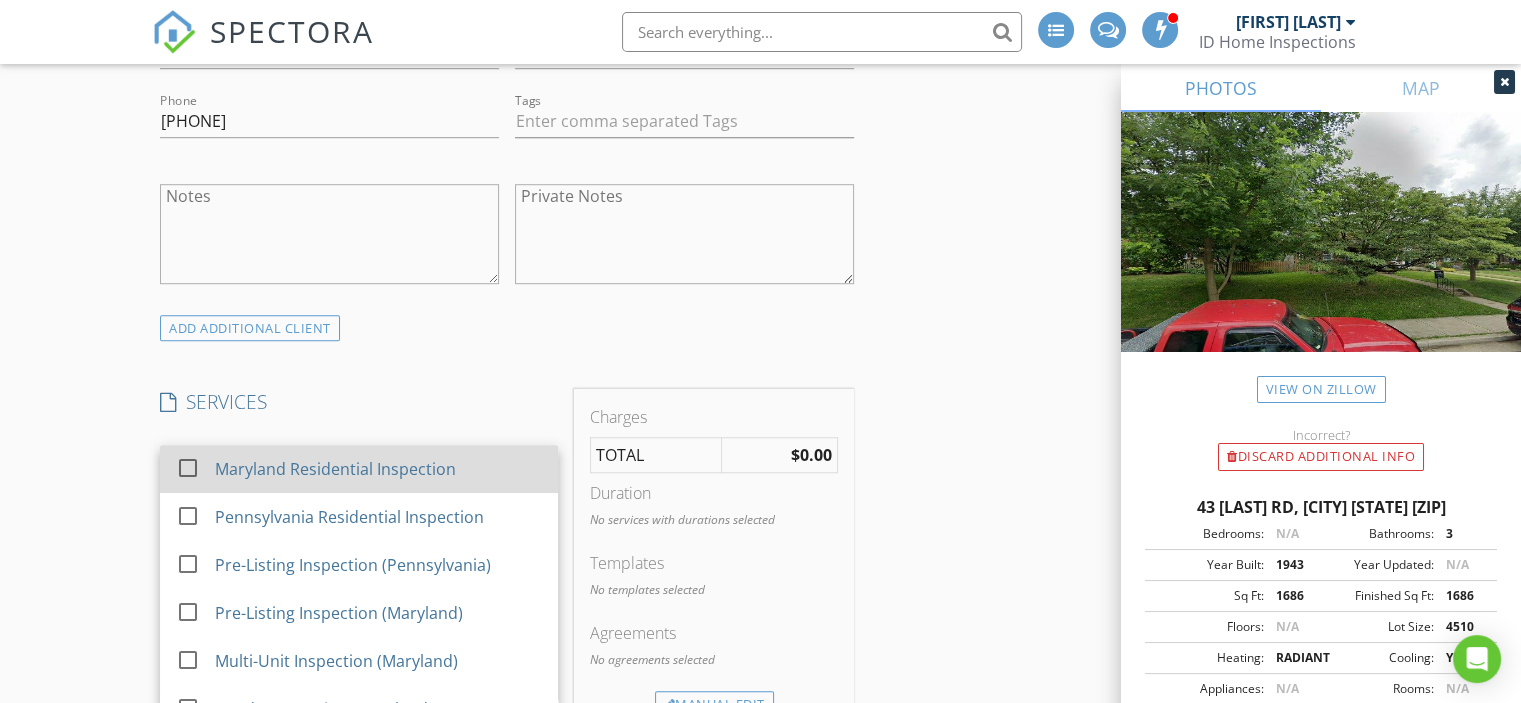 click on "Maryland Residential Inspection" at bounding box center [335, 469] 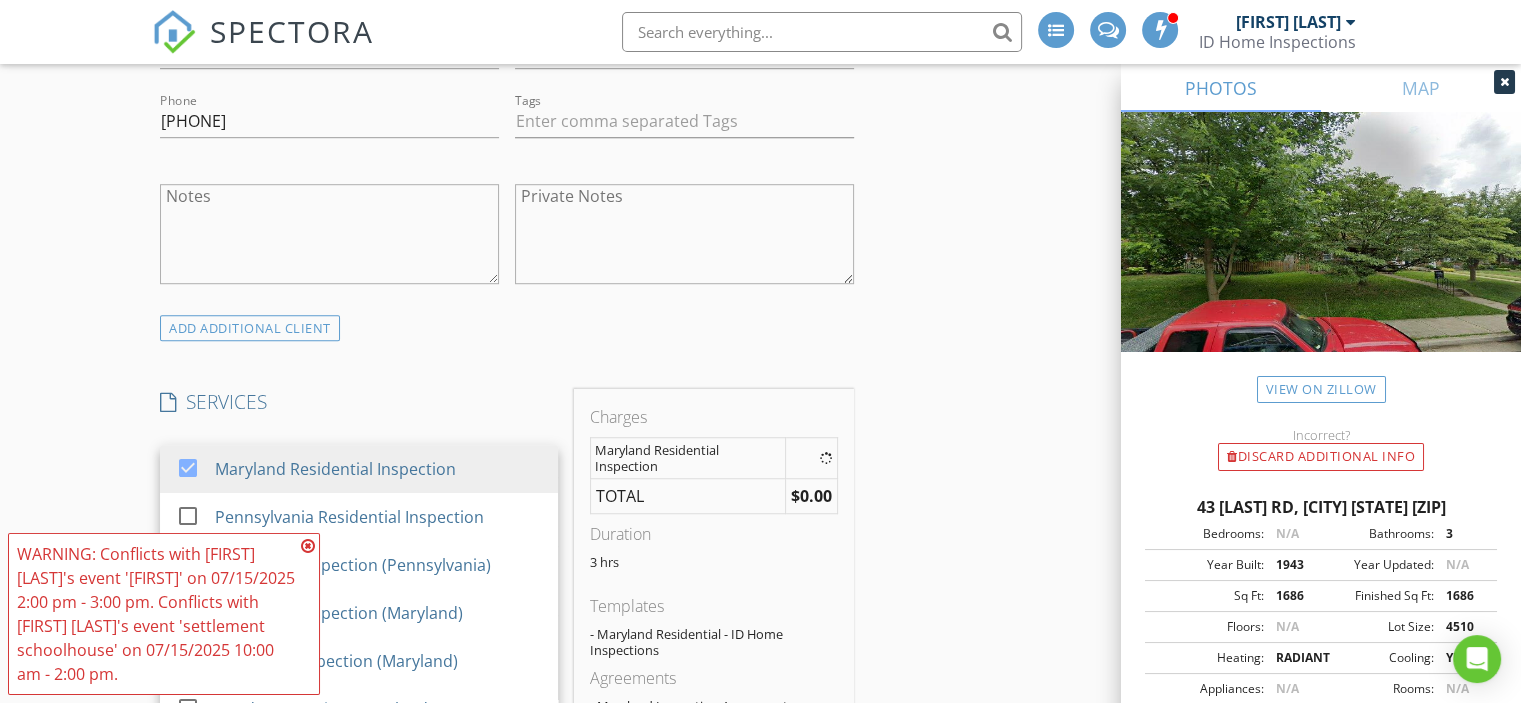 click on "New Inspection
INSPECTOR(S)
check_box   Isaiah Unger   PRIMARY   check_box_outline_blank   Justin Leonard     check_box_outline_blank   Dan Barton     Isaiah Unger arrow_drop_down   check_box_outline_blank Isaiah Unger specifically requested
Date/Time
07/15/2025 1:30 PM
Location
Address Search       Address 43 Murdock Rd   Unit   City Baltimore   State MD   Zip 21212   County Baltimore     Square Feet 1686   Year Built 1943   Foundation arrow_drop_down     Isaiah Unger     44.5 miles     (an hour)
client
check_box Enable Client CC email for this inspection   Client Search     check_box_outline_blank Client is a Company/Organization     First Name Rachel   Last Name Moore   Email rachel.eliz.moore@gmail.com   CC Email   Phone 410-917-7130         Tags         Notes   Private Notes
ADD ADDITIONAL client" at bounding box center (760, 795) 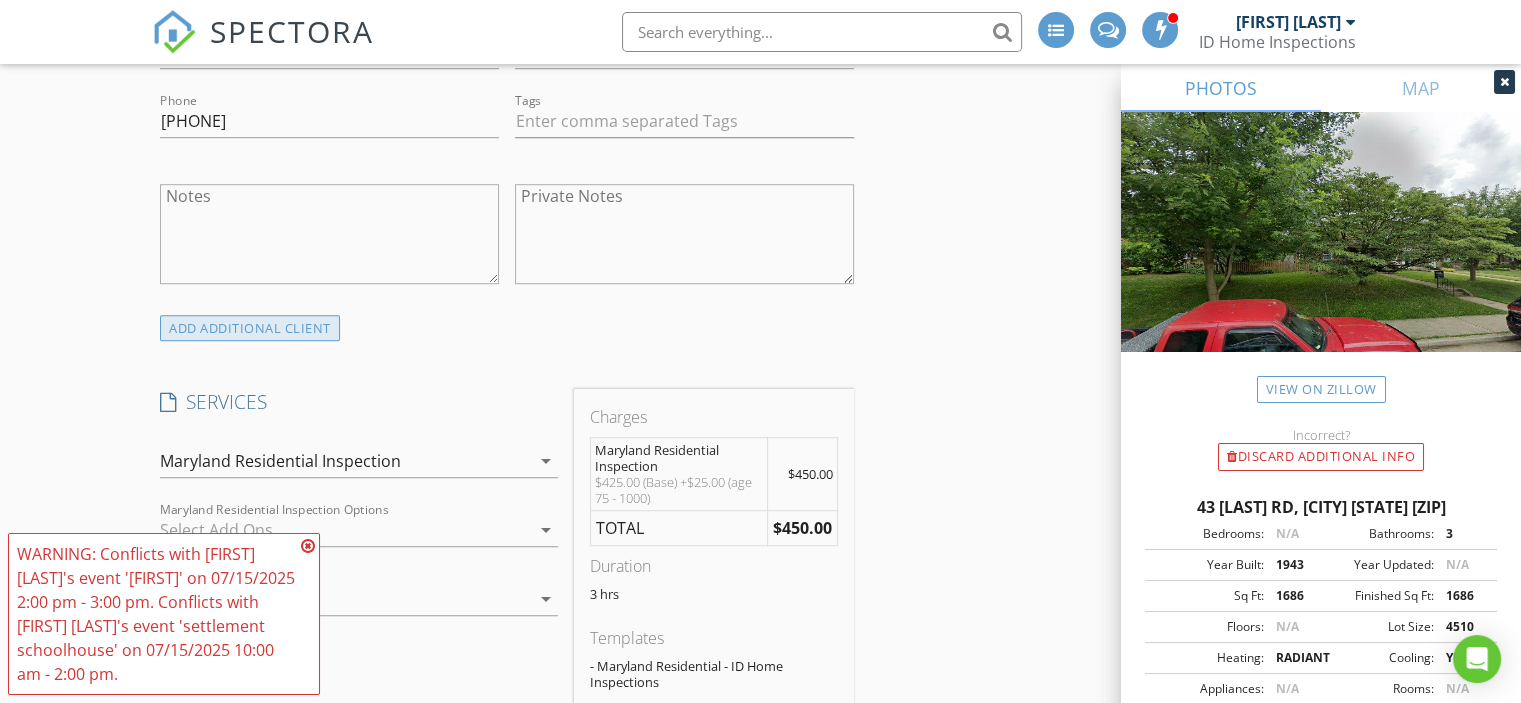 click on "ADD ADDITIONAL client" at bounding box center [250, 328] 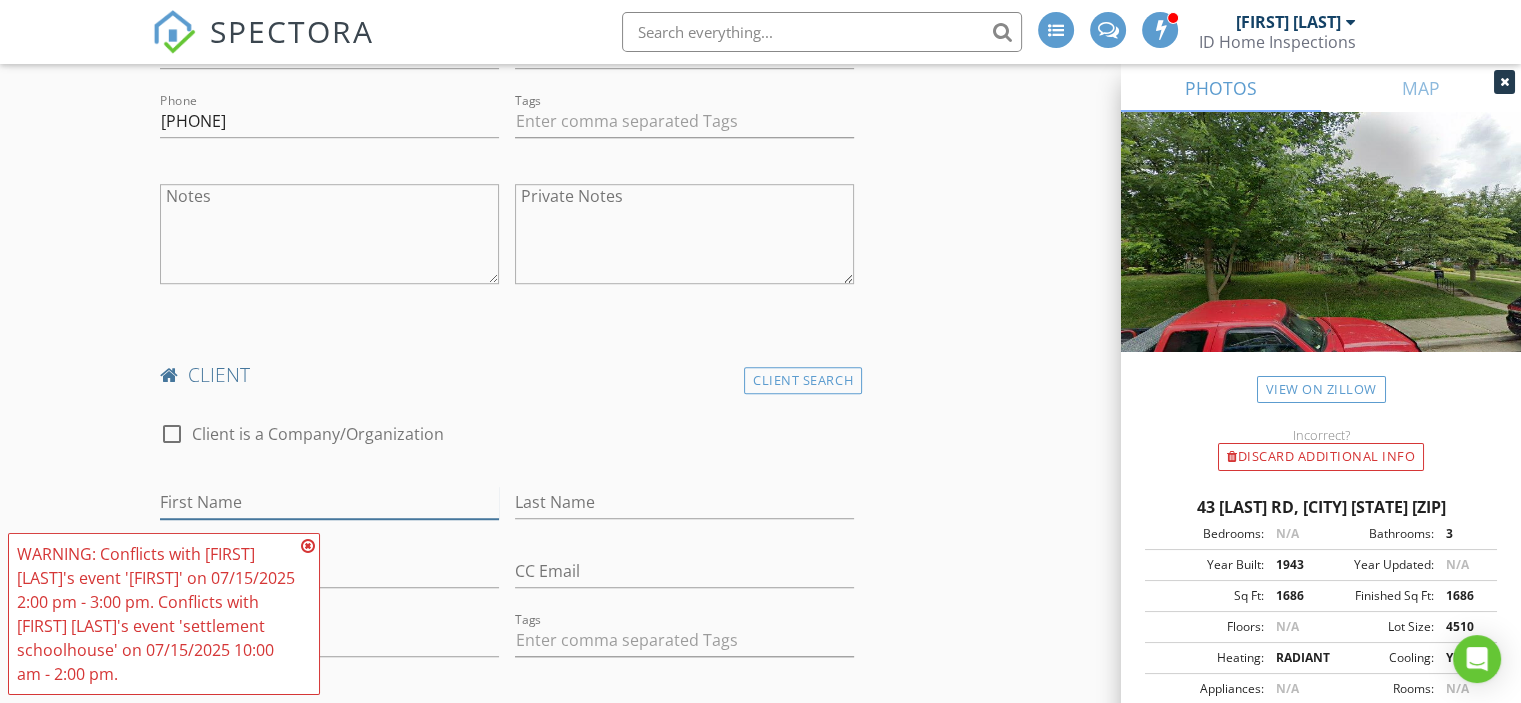 click on "First Name" at bounding box center [329, 502] 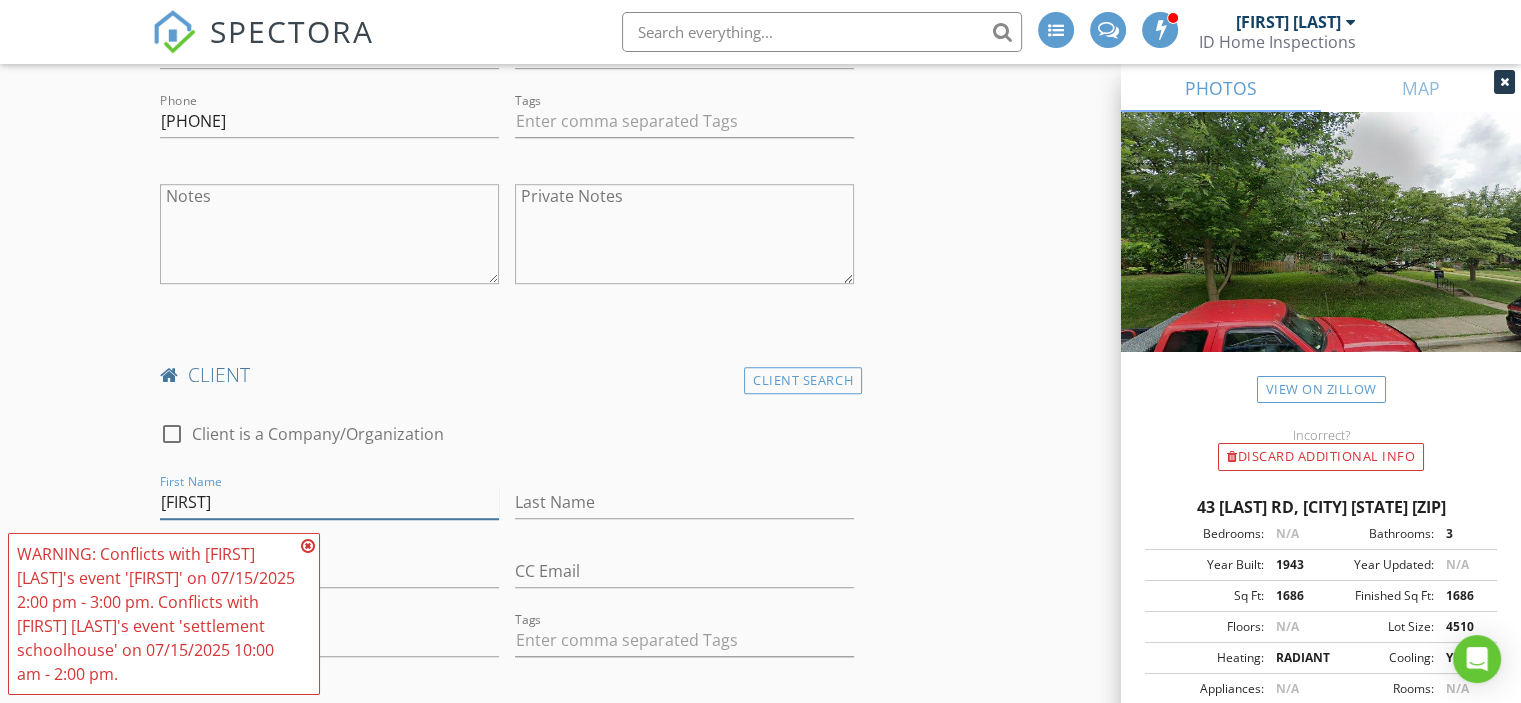 type on "Michaek" 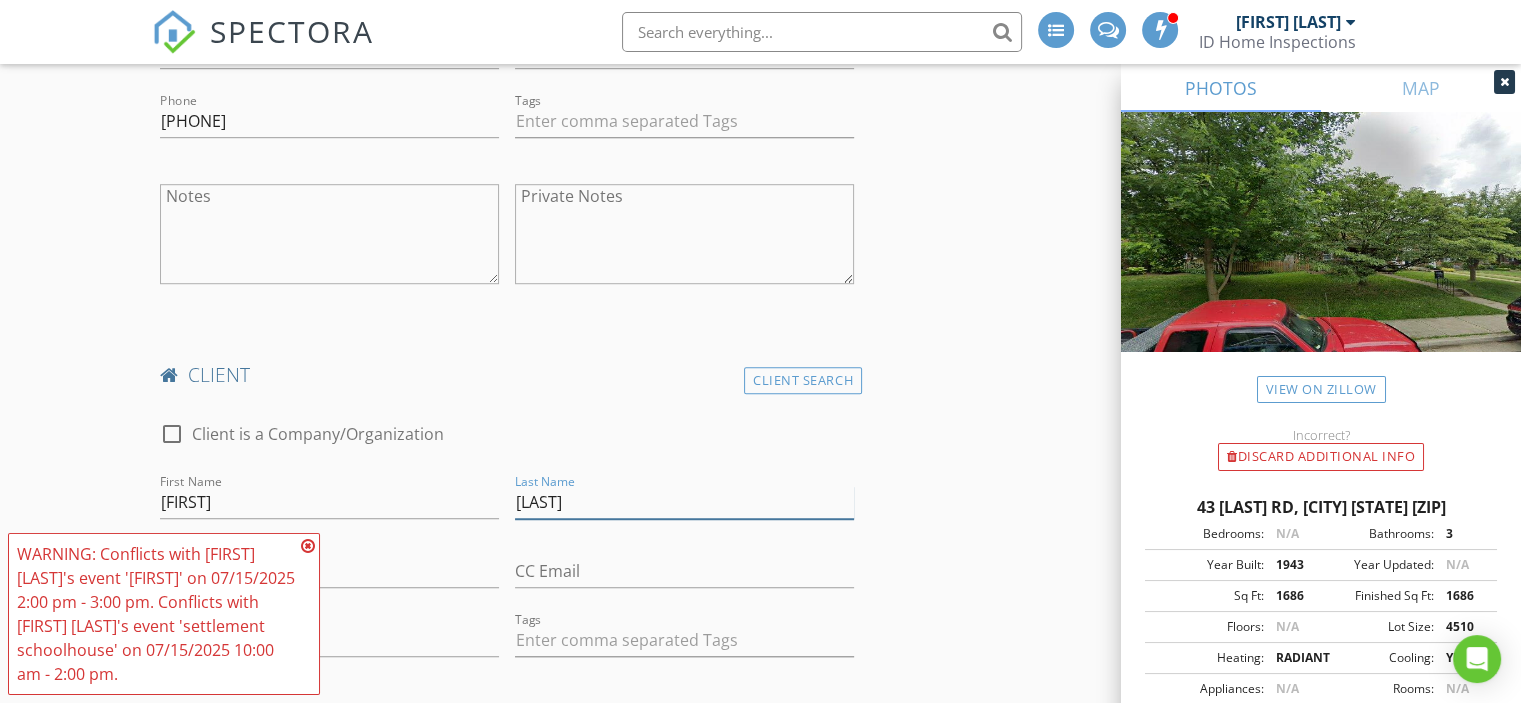 type on "[LAST]" 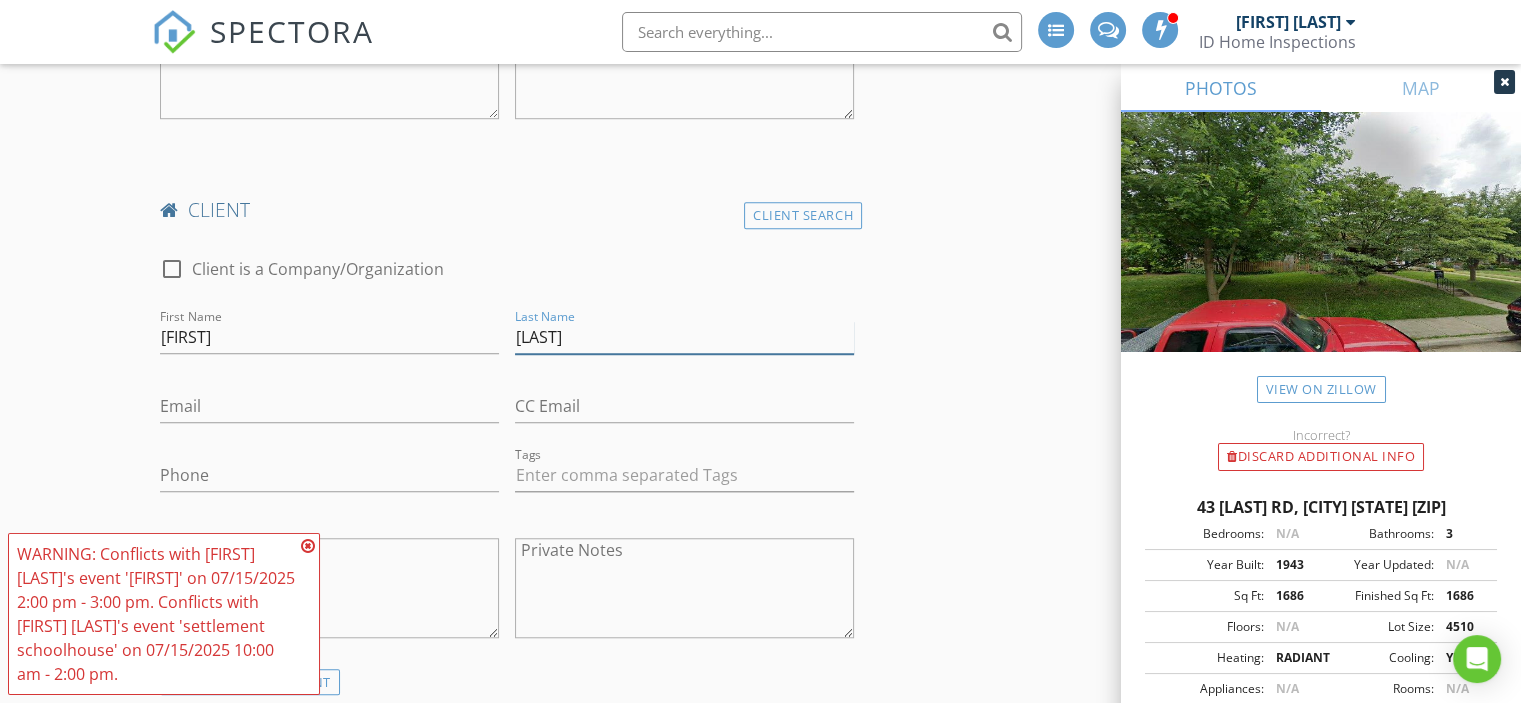 scroll, scrollTop: 1476, scrollLeft: 0, axis: vertical 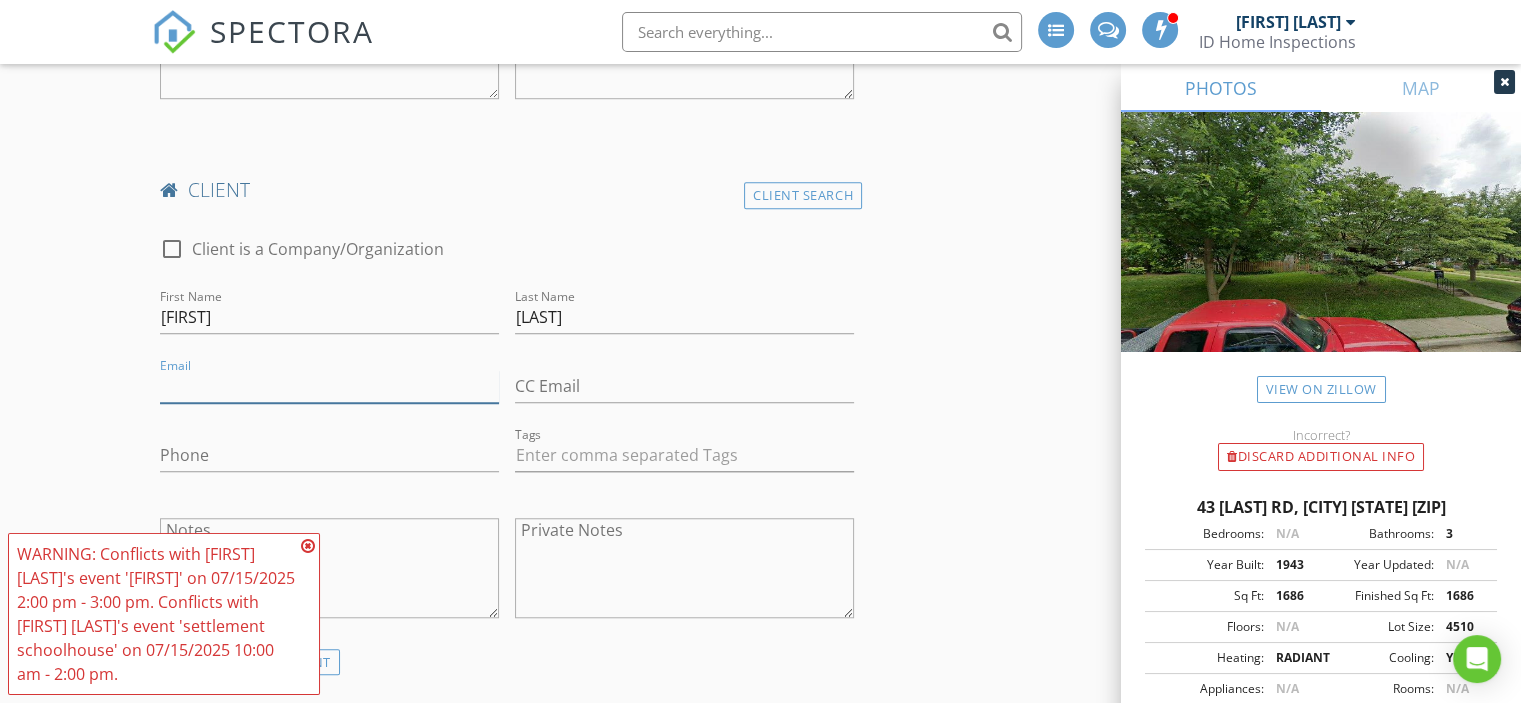 click on "Email" at bounding box center [329, 386] 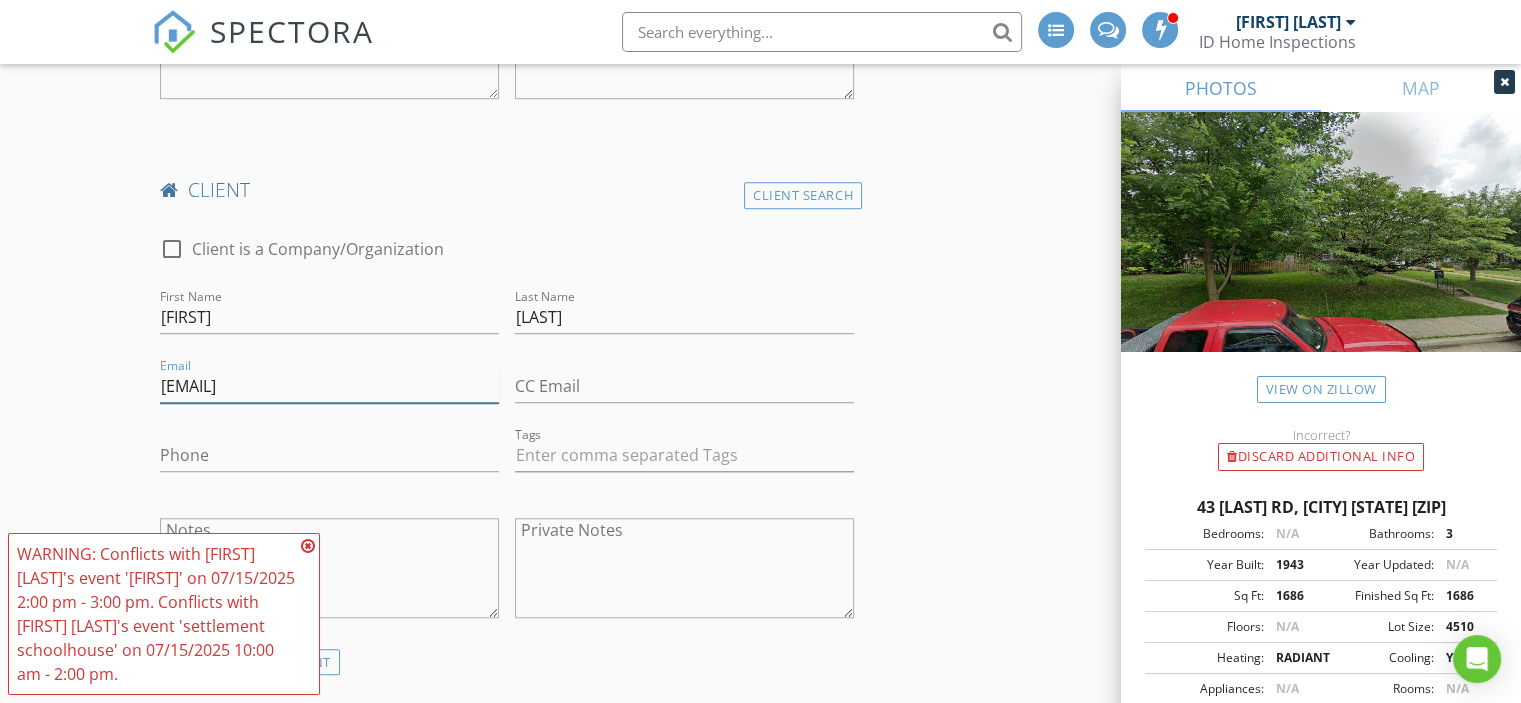 type on "[EMAIL]" 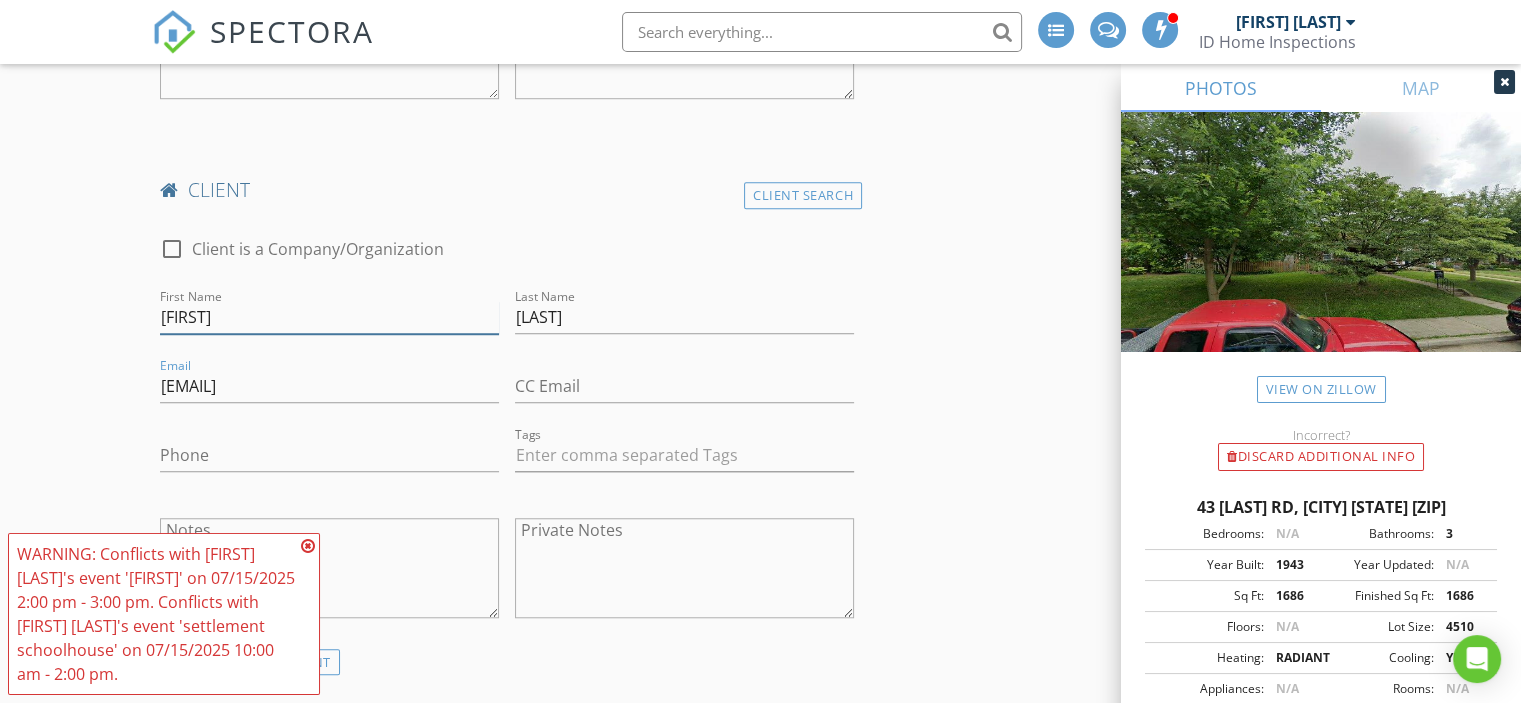 click on "Michaek" at bounding box center [329, 317] 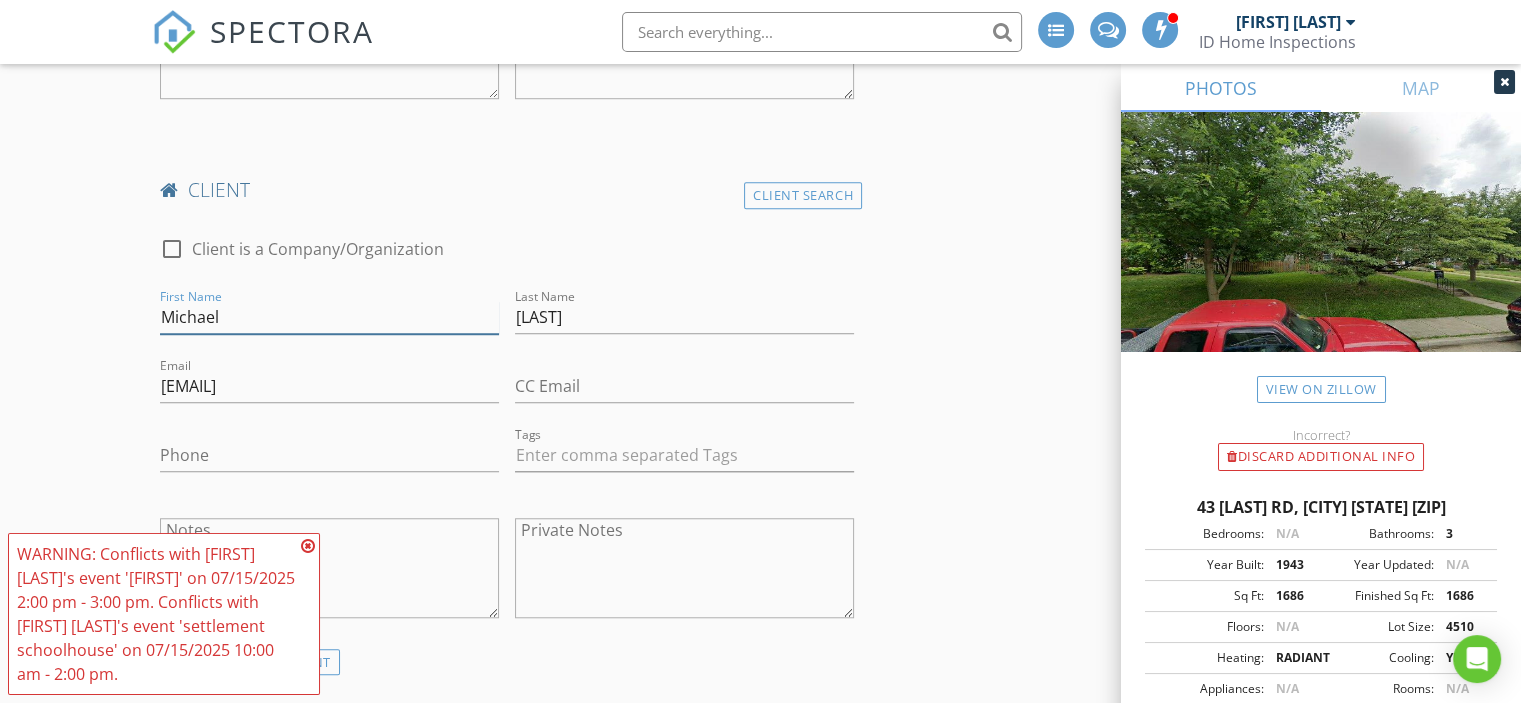 type on "Michael" 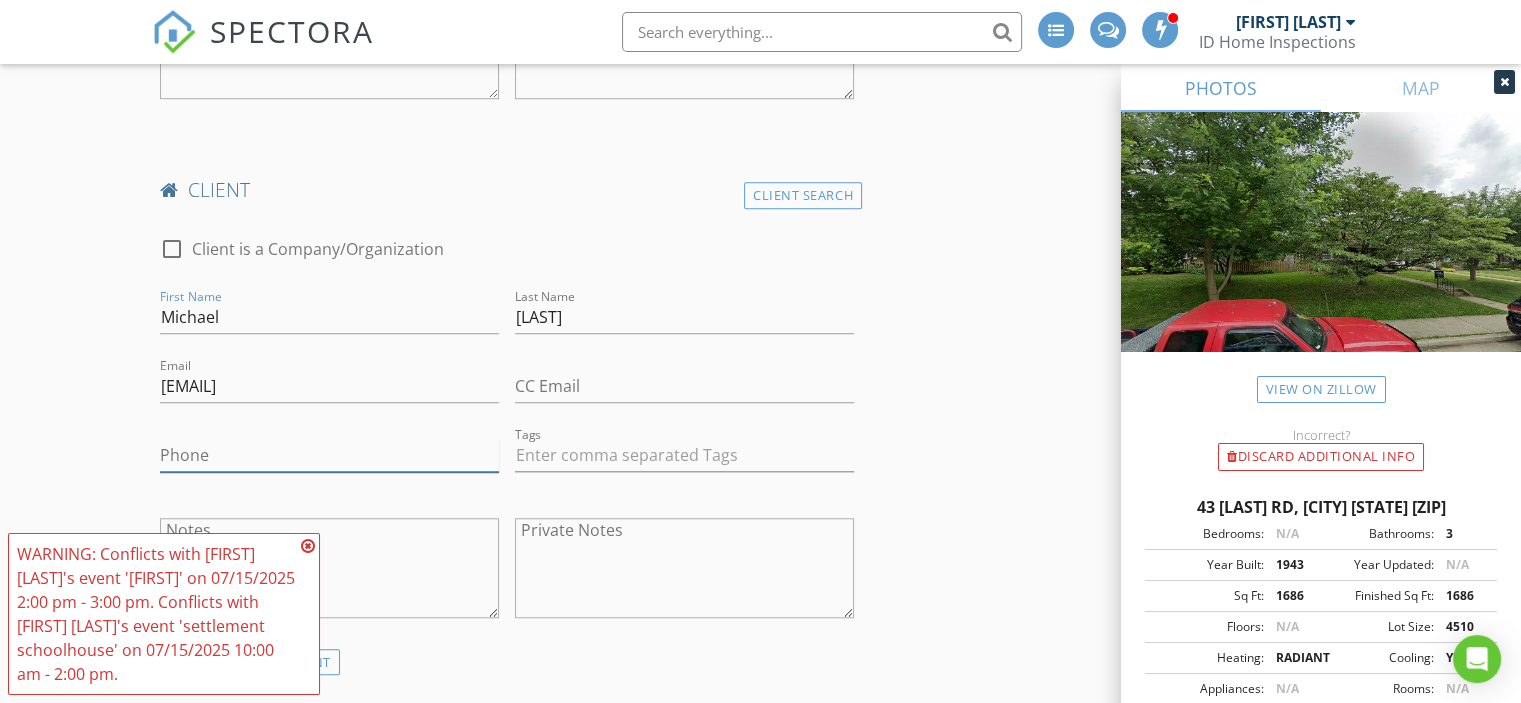 click on "Phone" at bounding box center (329, 455) 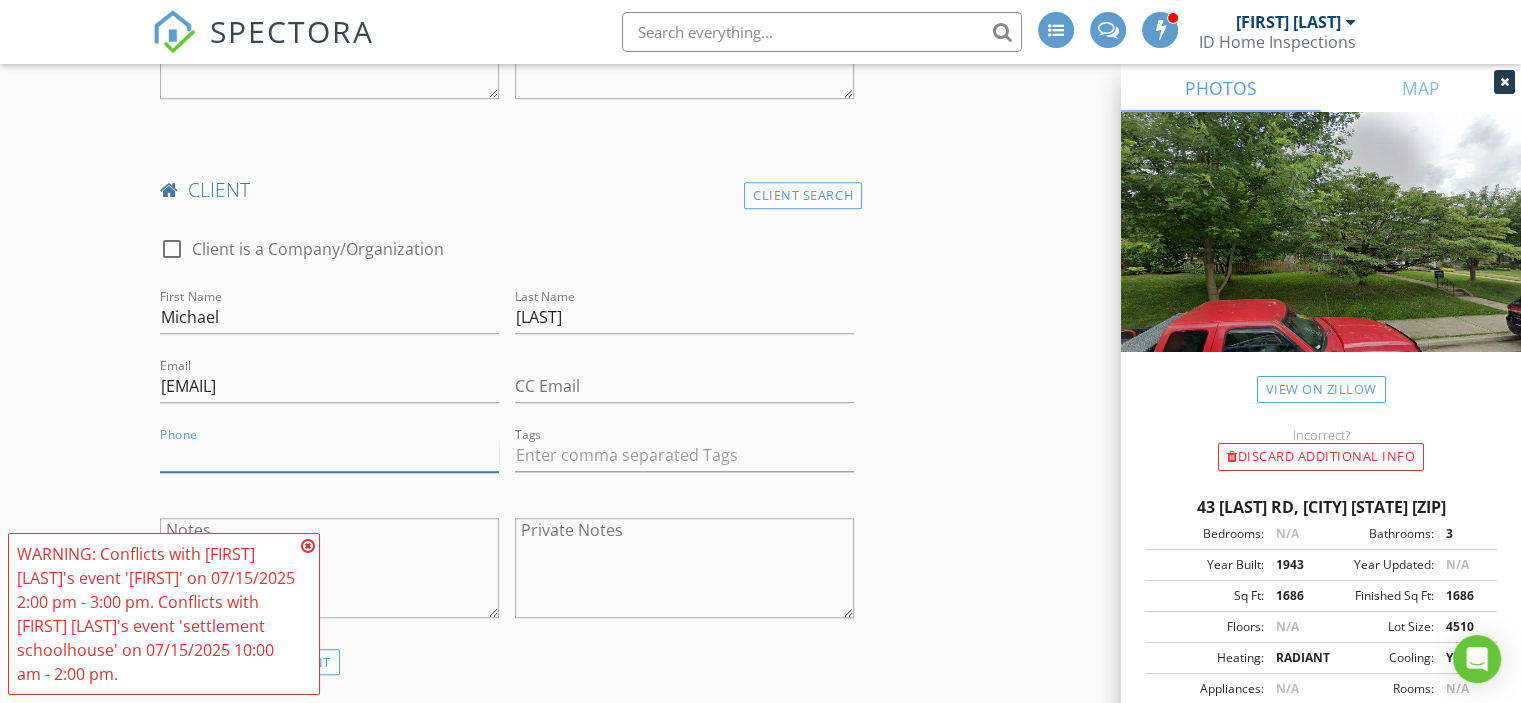 paste on "[PHONE]" 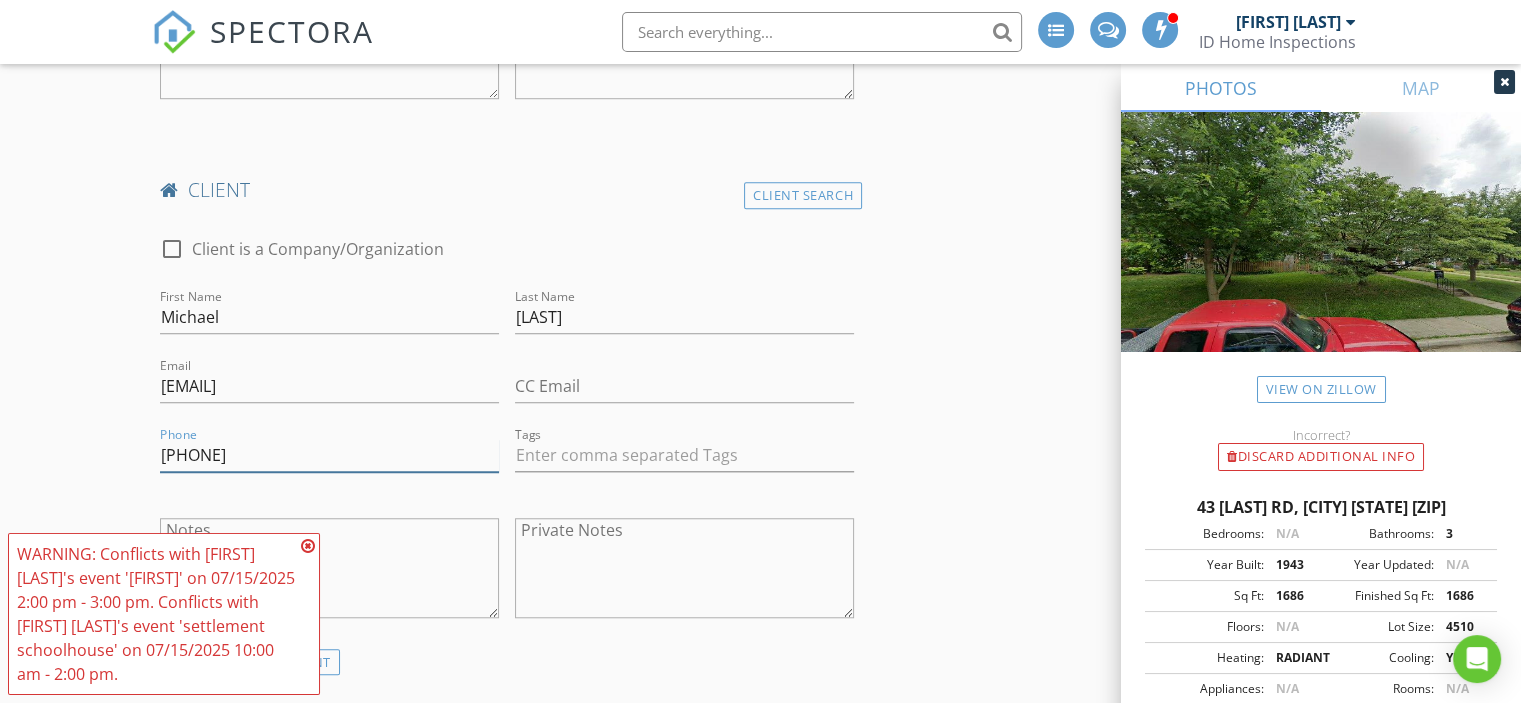 type on "[PHONE]" 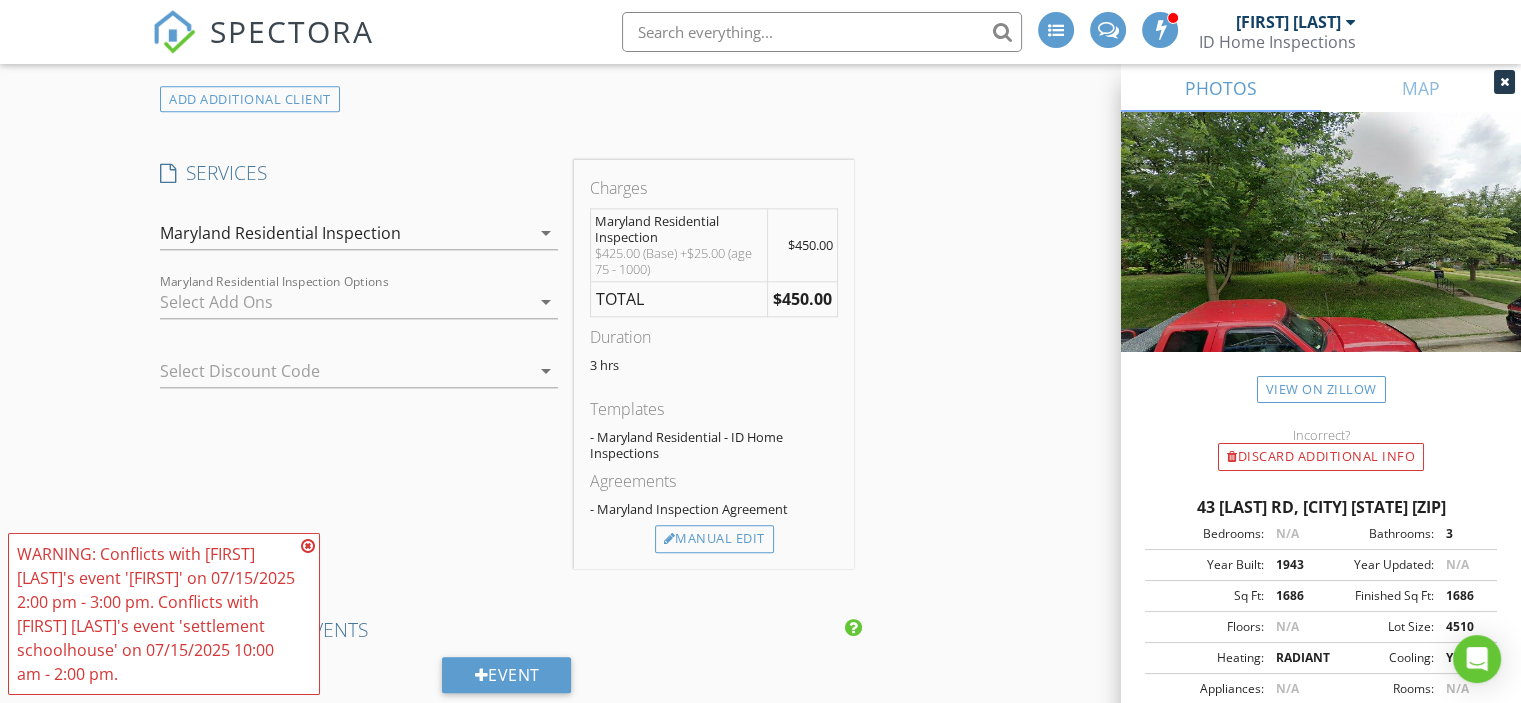 scroll, scrollTop: 2044, scrollLeft: 0, axis: vertical 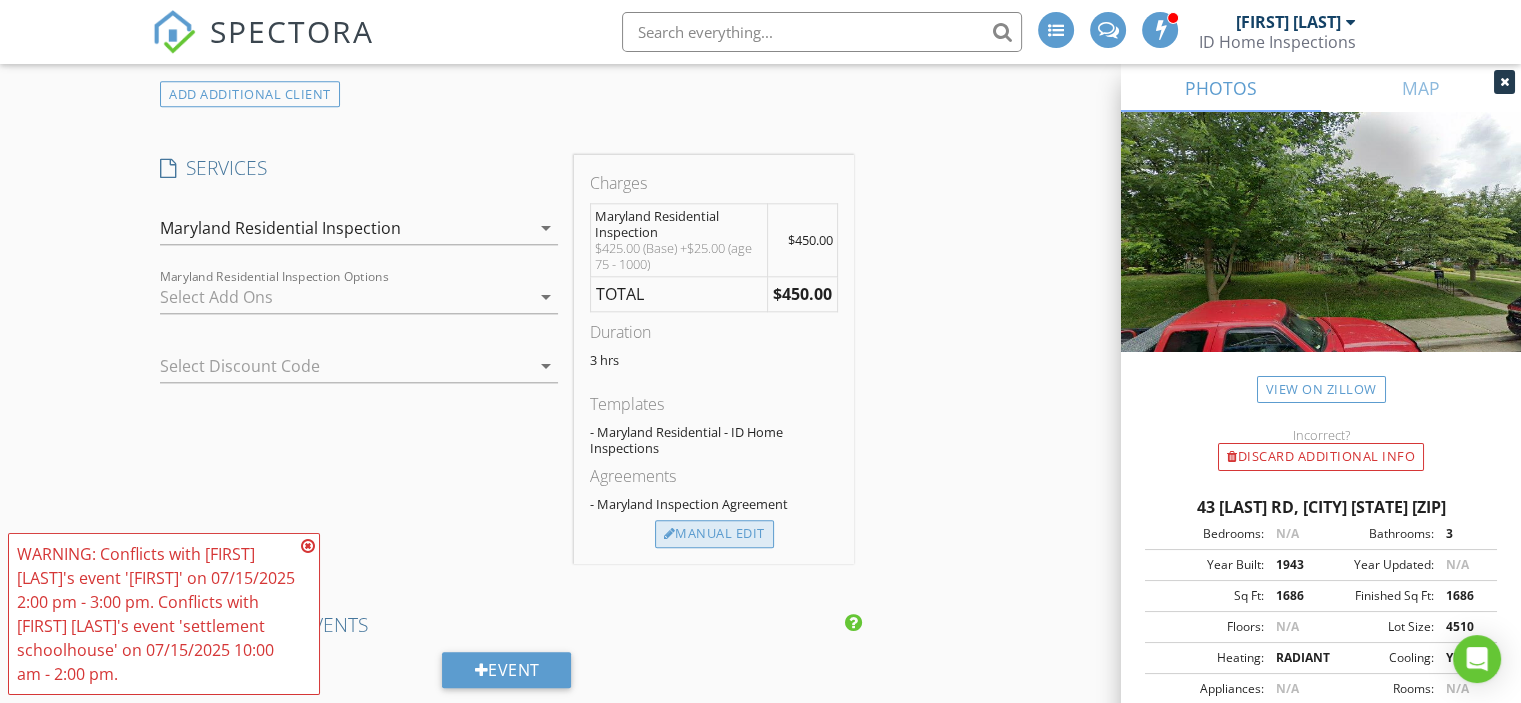 click on "Manual Edit" at bounding box center [714, 534] 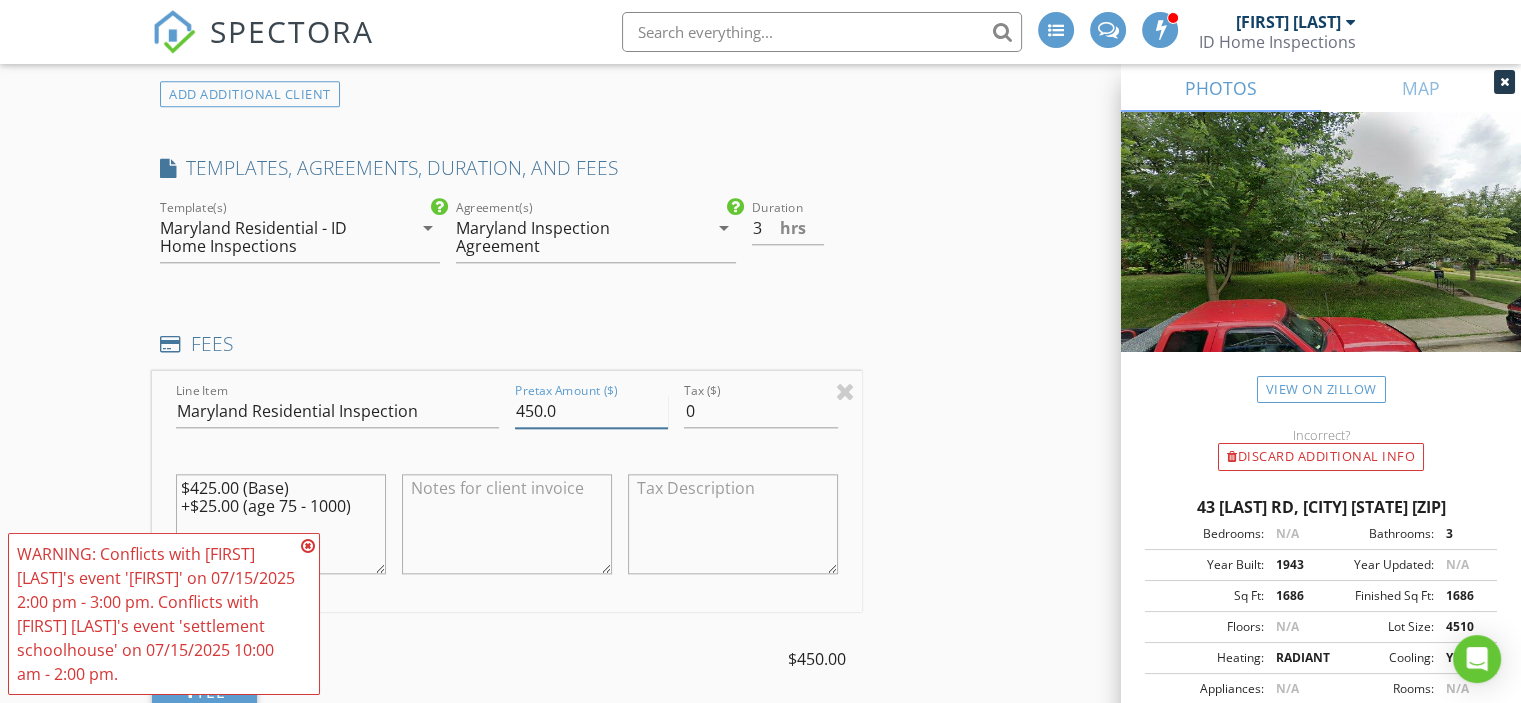 drag, startPoint x: 561, startPoint y: 411, endPoint x: 528, endPoint y: 412, distance: 33.01515 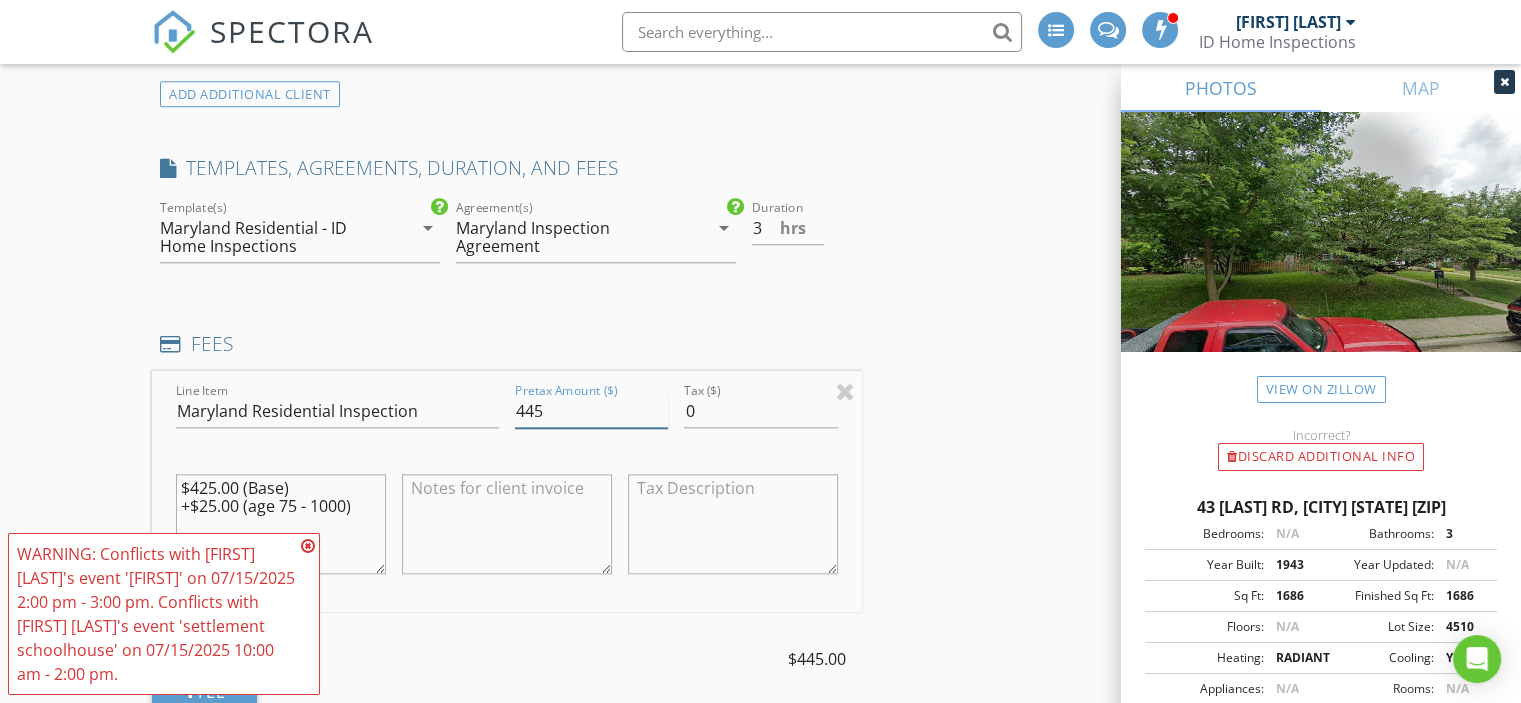 type on "445" 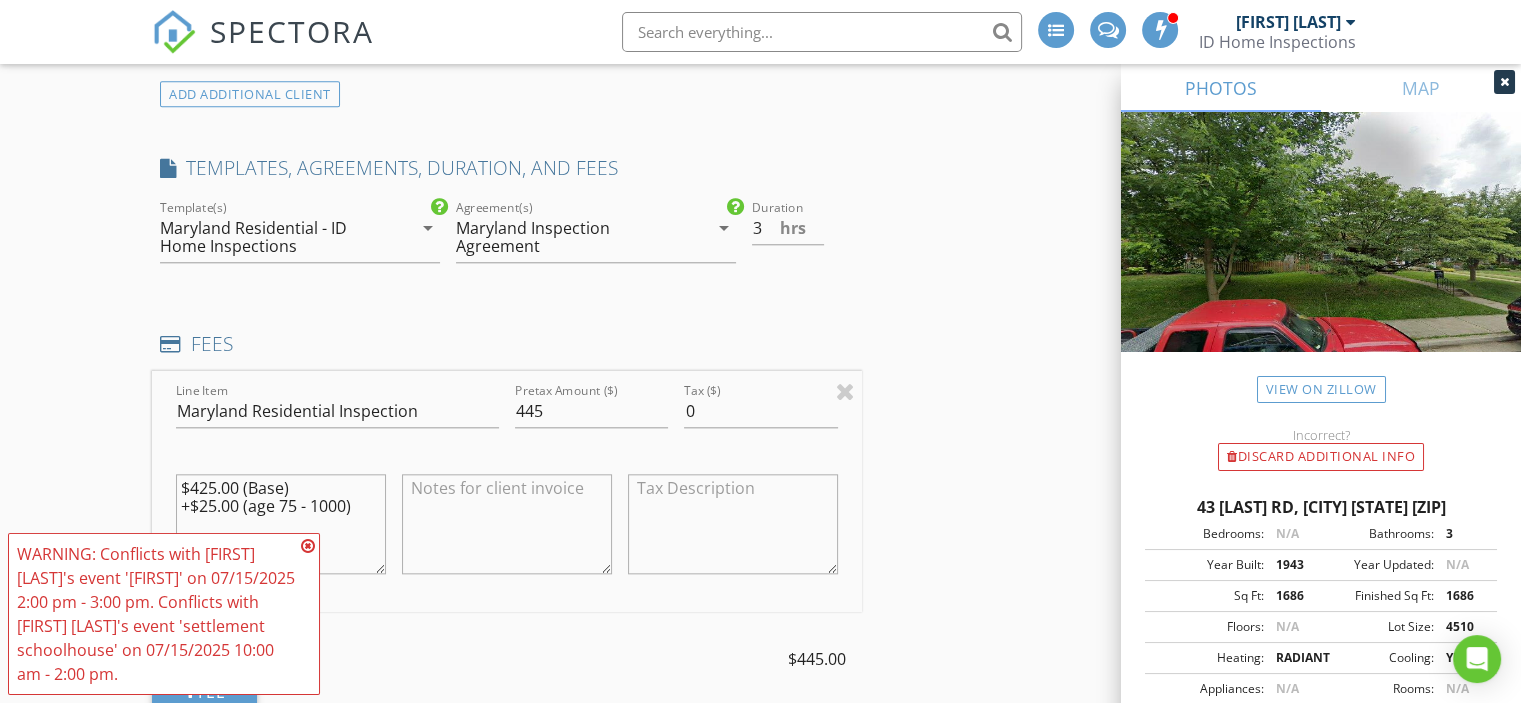 click at bounding box center (308, 546) 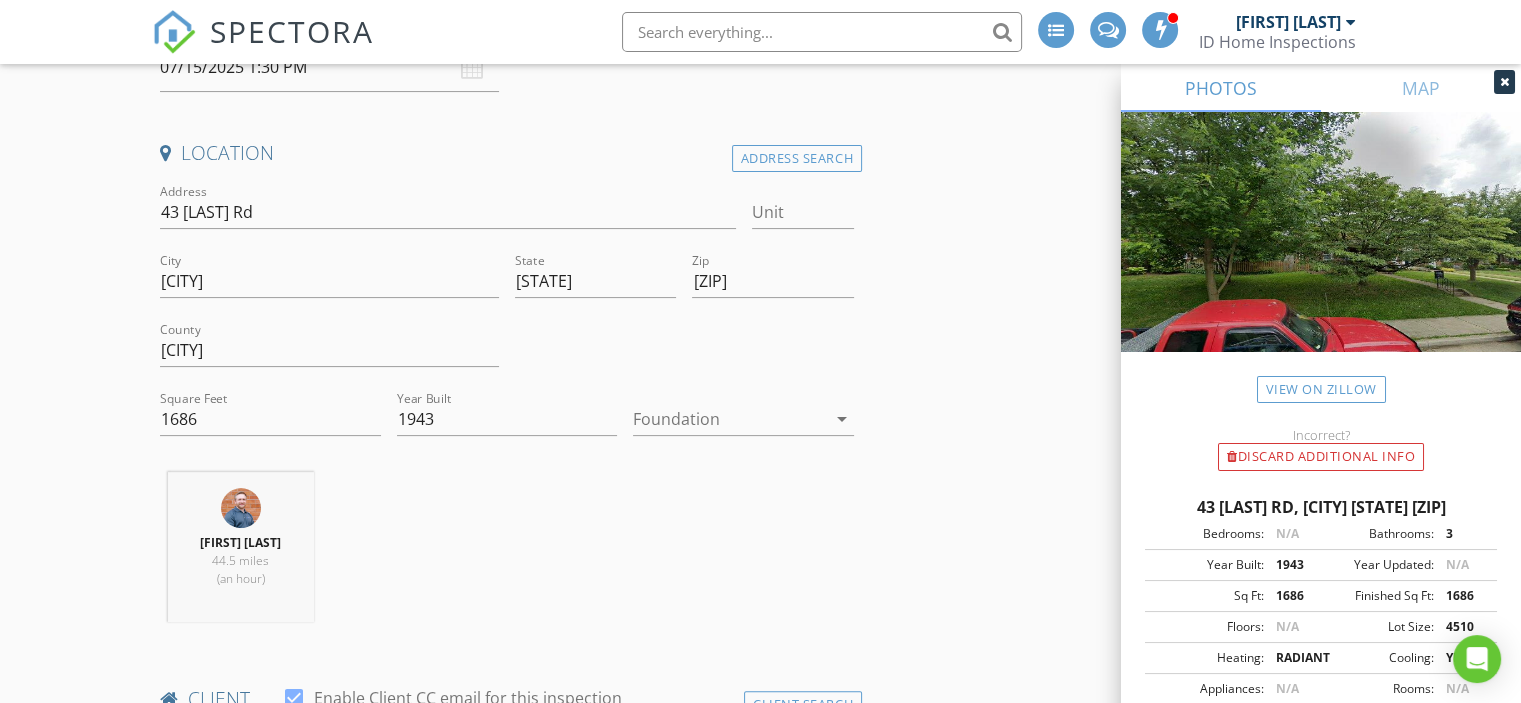 scroll, scrollTop: 428, scrollLeft: 0, axis: vertical 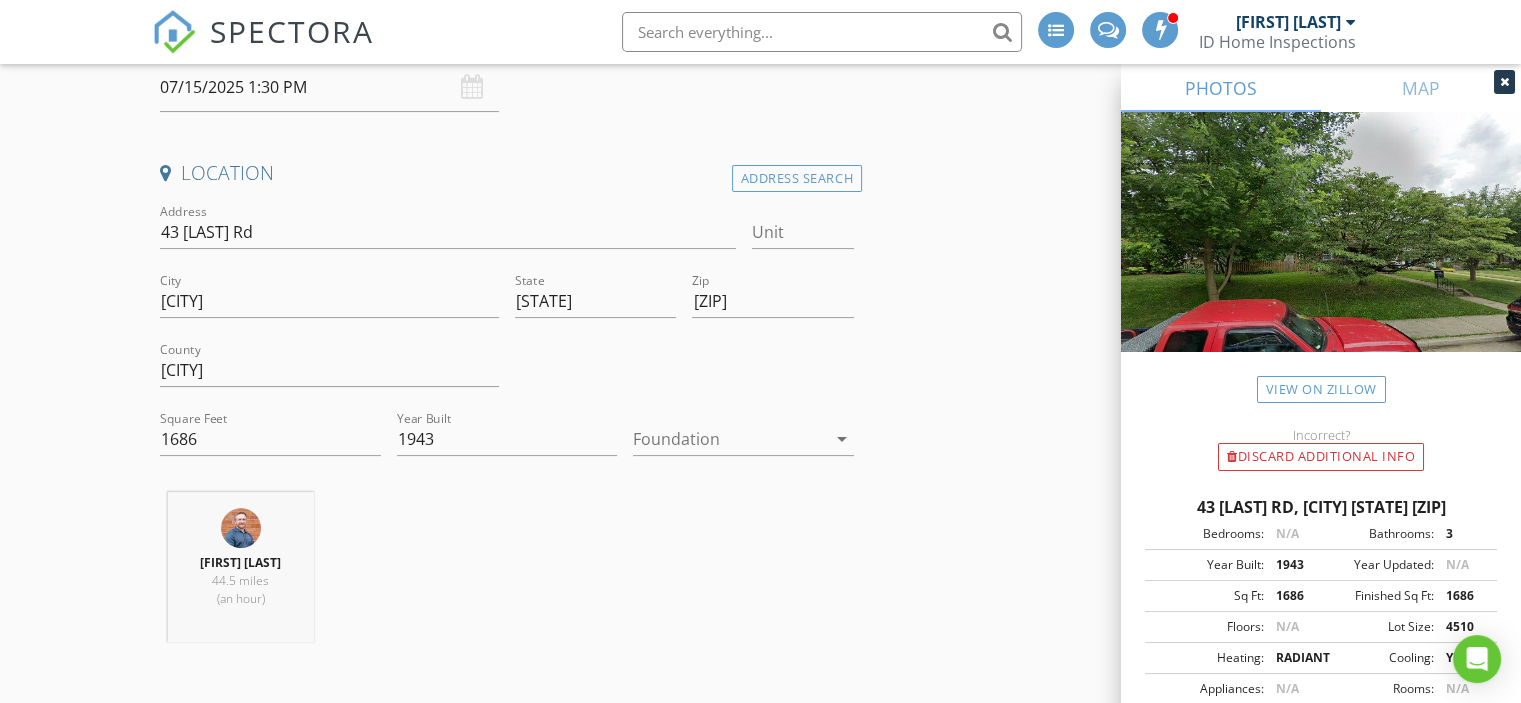 click at bounding box center [729, 439] 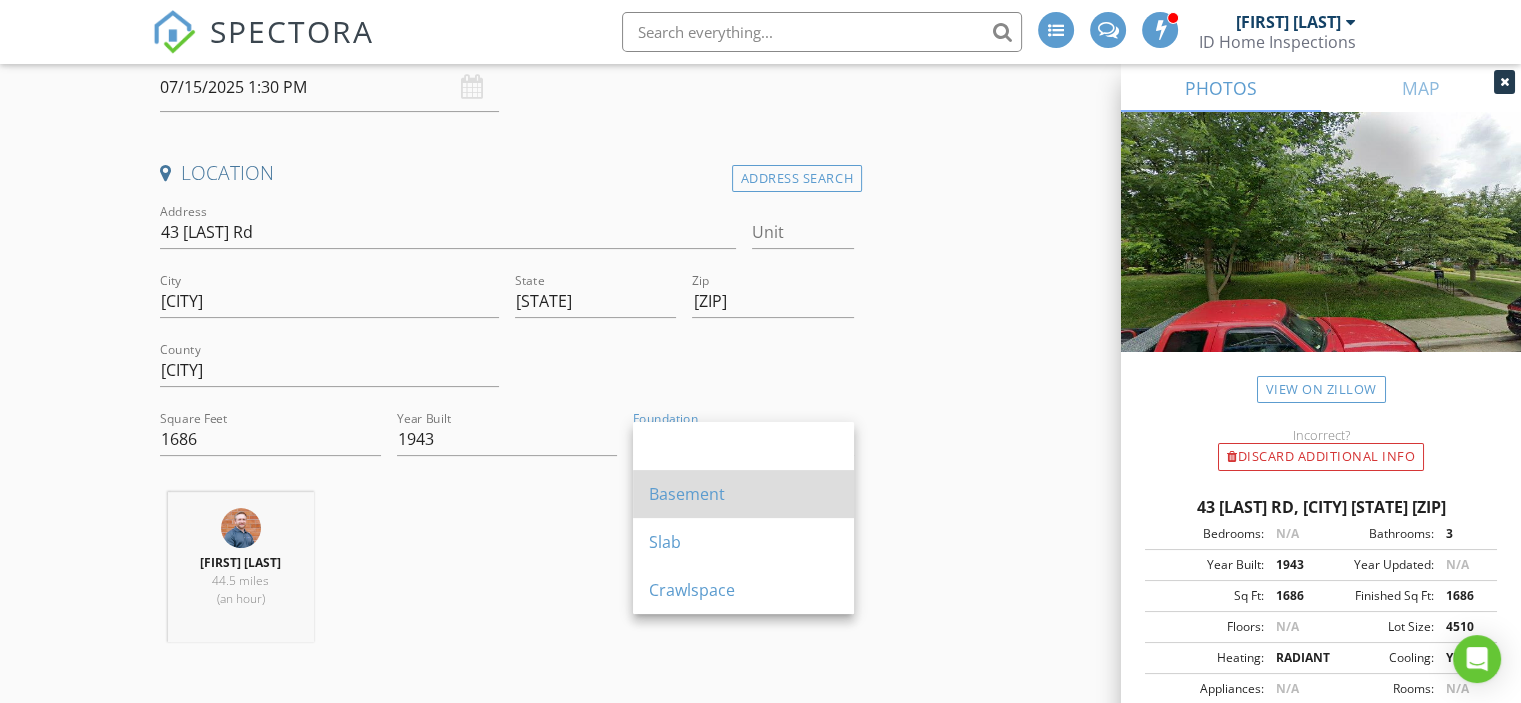 click on "Basement" at bounding box center [743, 446] 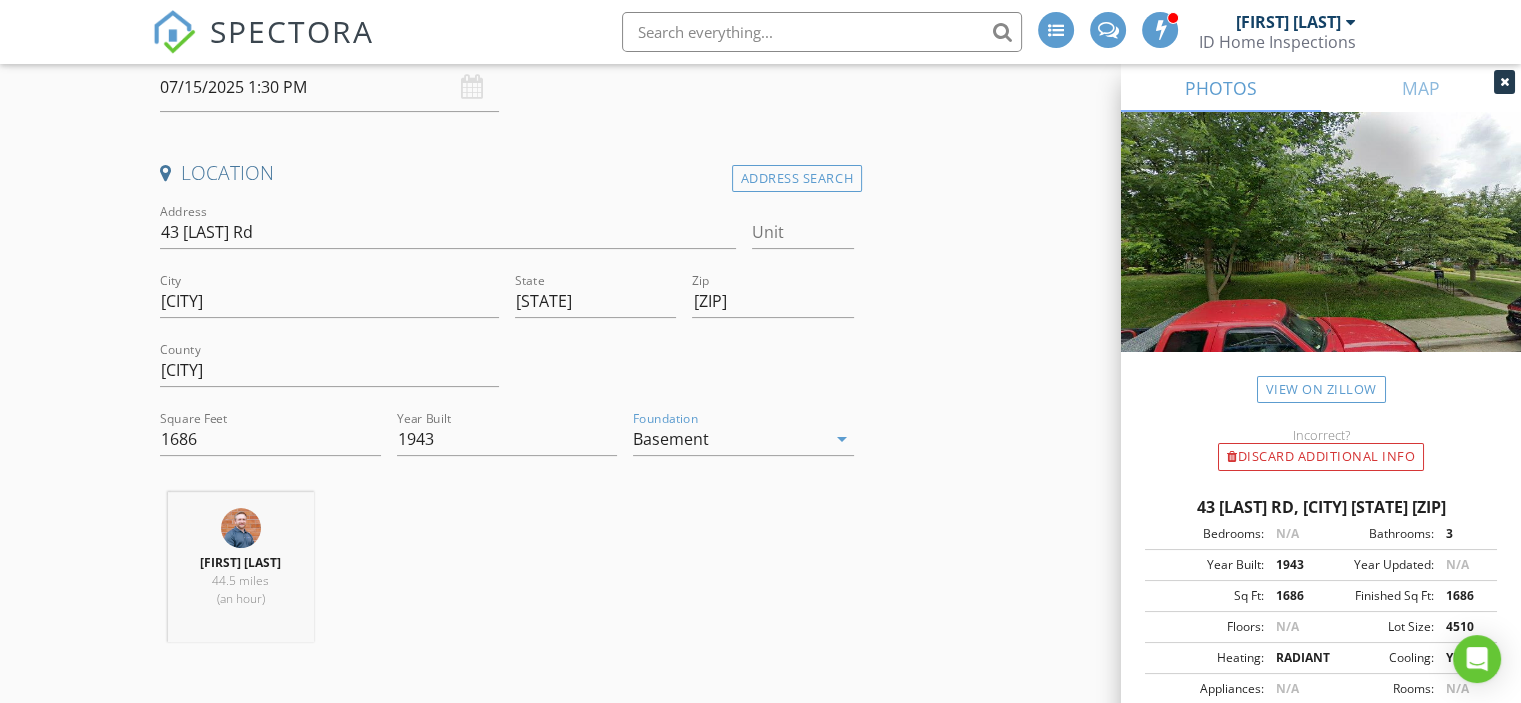 click on "Isaiah Unger     44.5 miles     (an hour)" at bounding box center (507, 575) 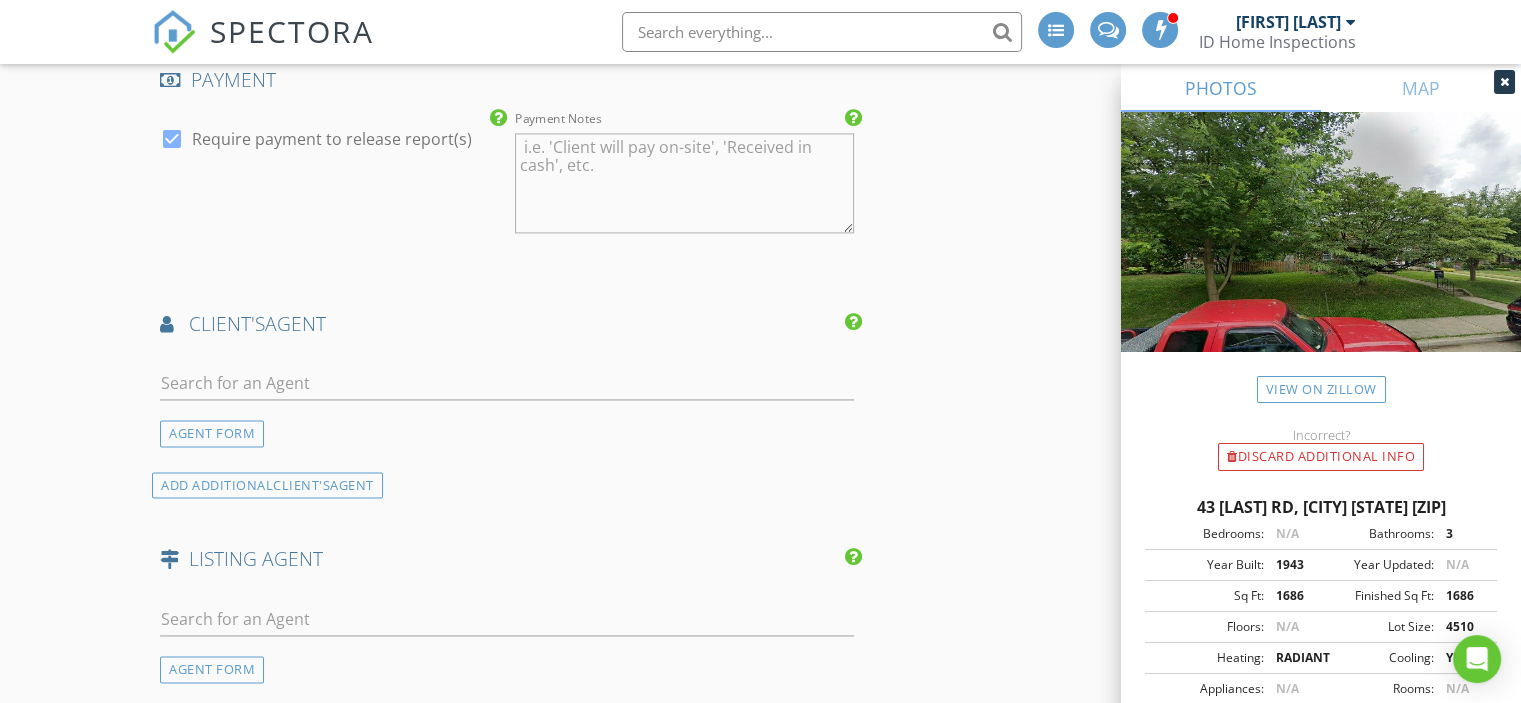 scroll, scrollTop: 2930, scrollLeft: 0, axis: vertical 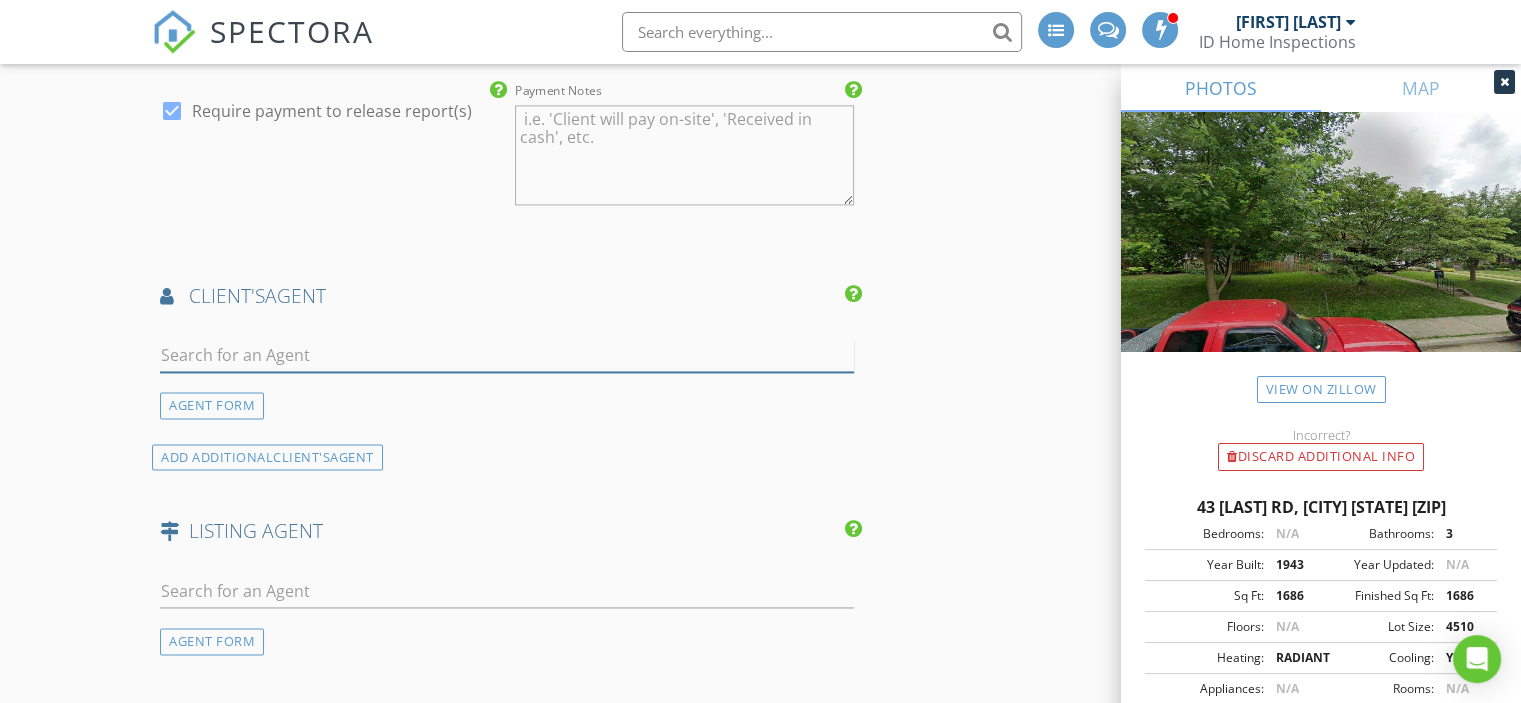 click at bounding box center [507, 355] 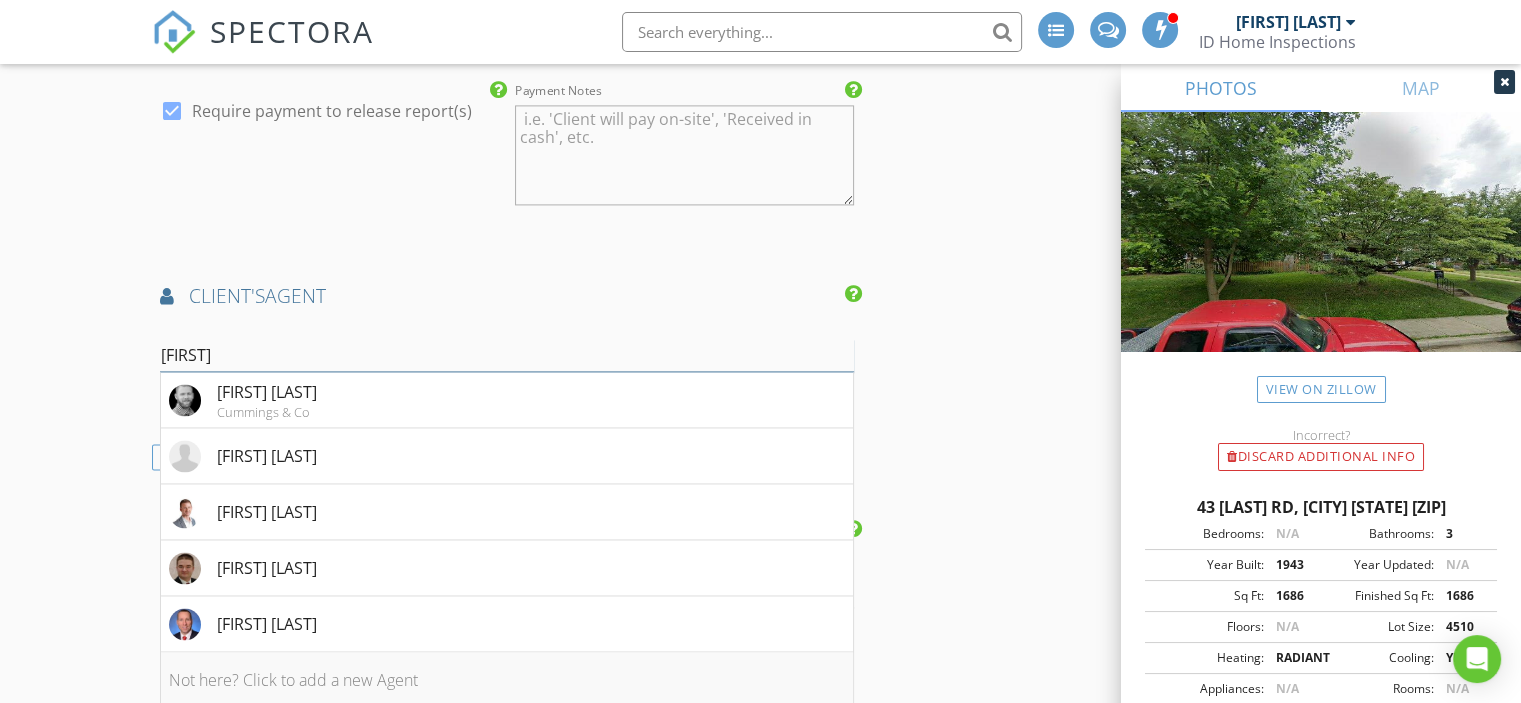 type on "mike" 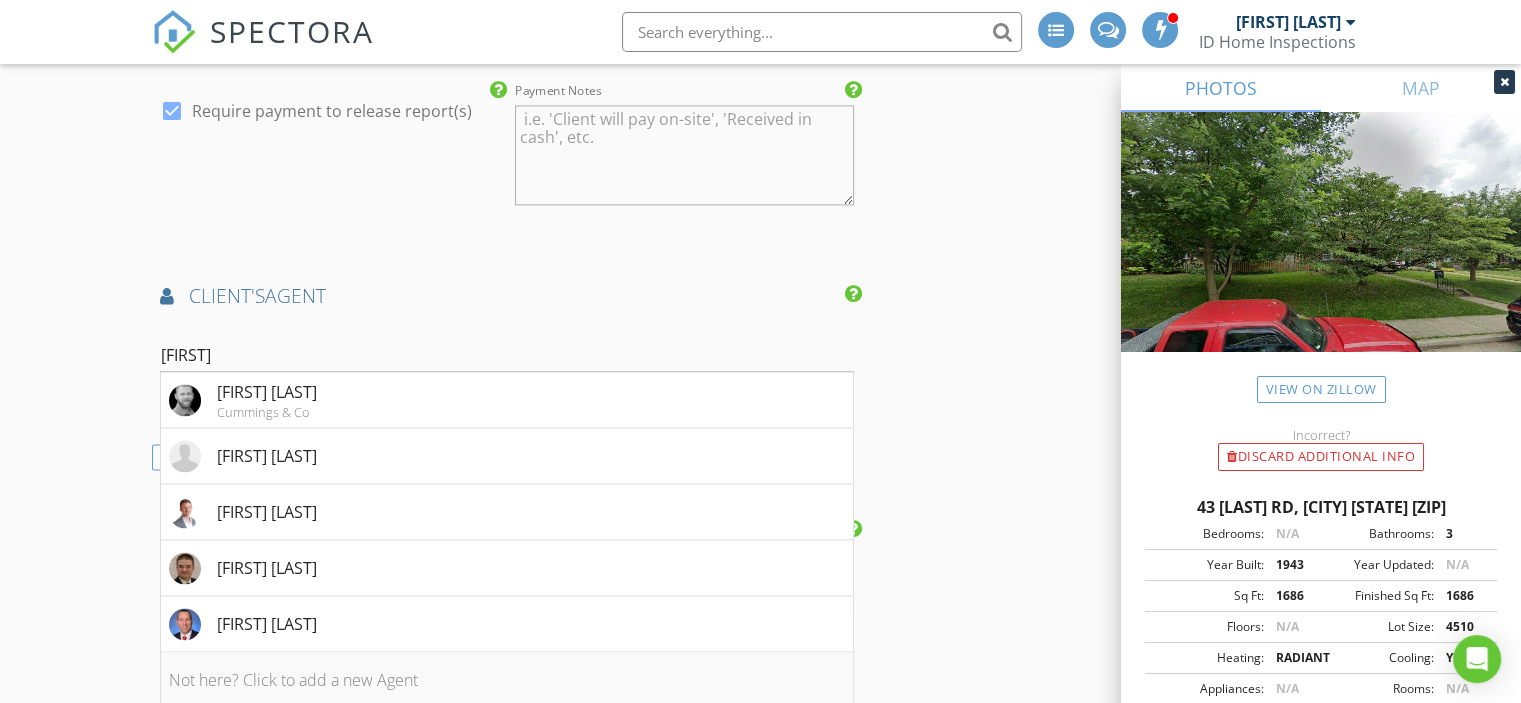 click on "Not here? Click to add a new Agent" at bounding box center [507, 680] 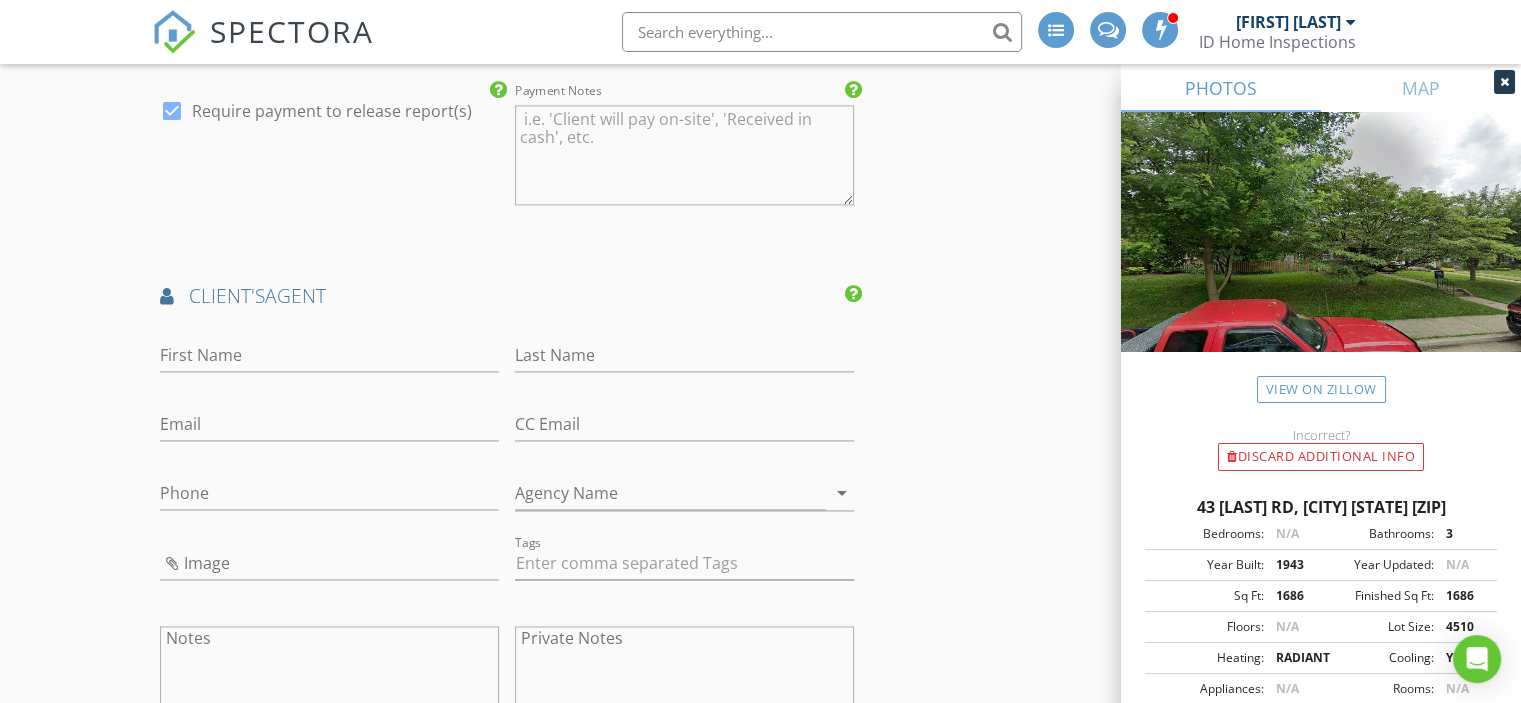 click on "First Name" at bounding box center [329, 359] 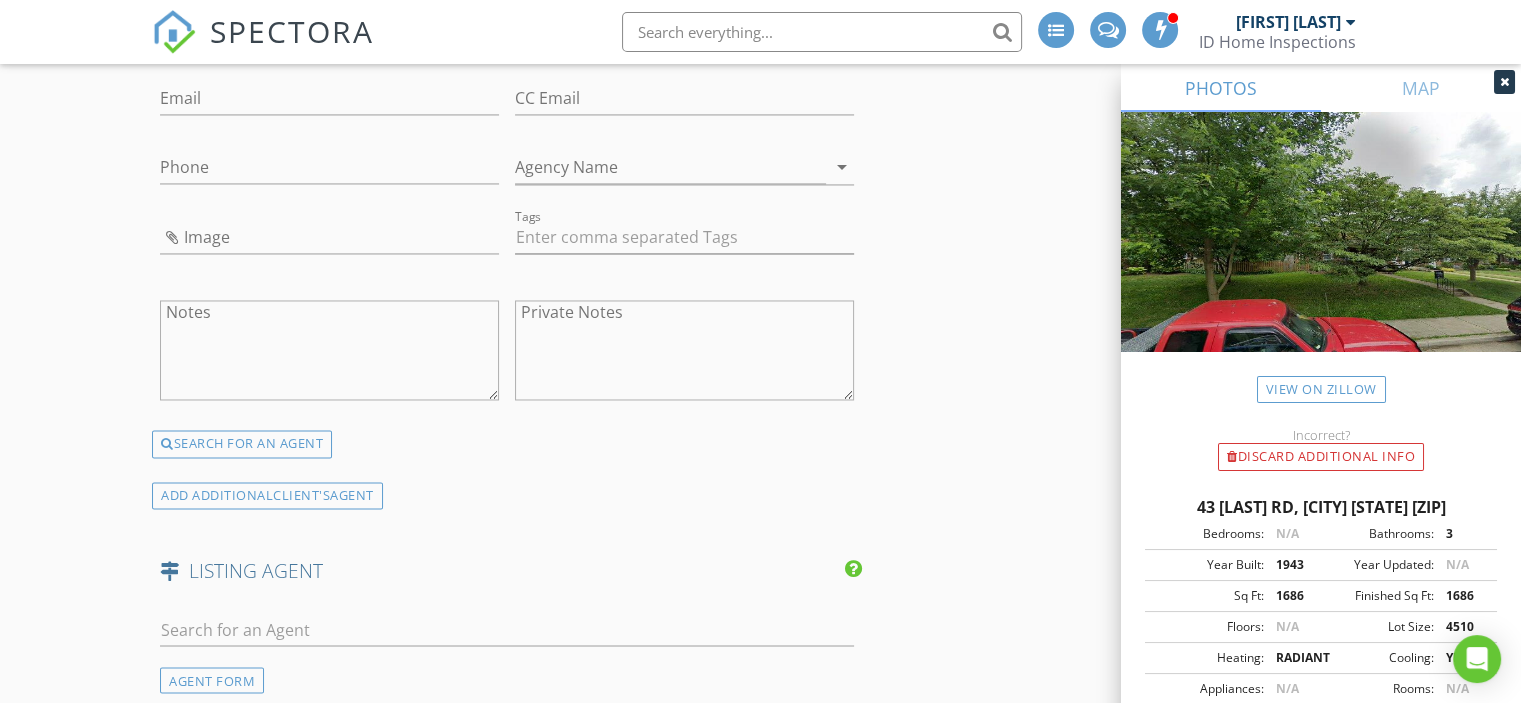 scroll, scrollTop: 3264, scrollLeft: 0, axis: vertical 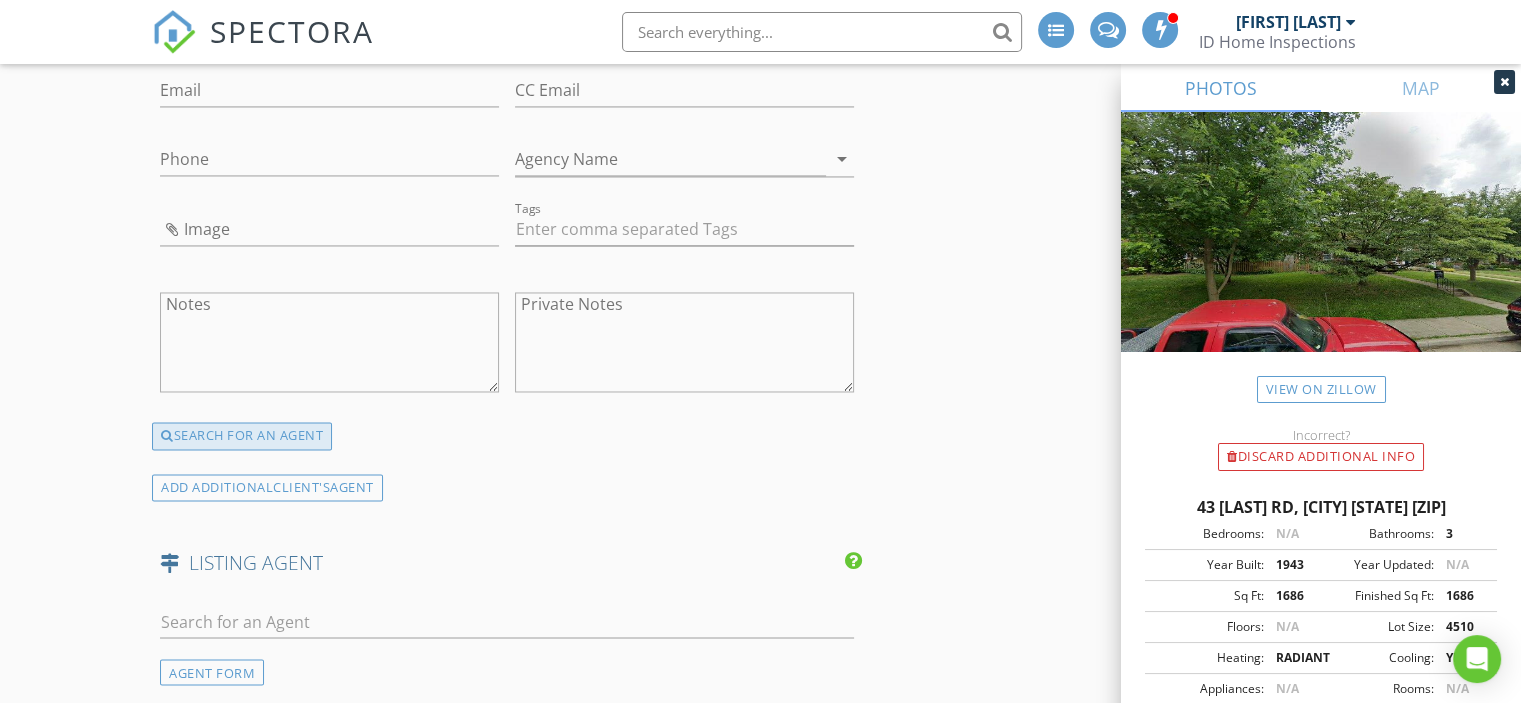 drag, startPoint x: 264, startPoint y: 432, endPoint x: 216, endPoint y: 431, distance: 48.010414 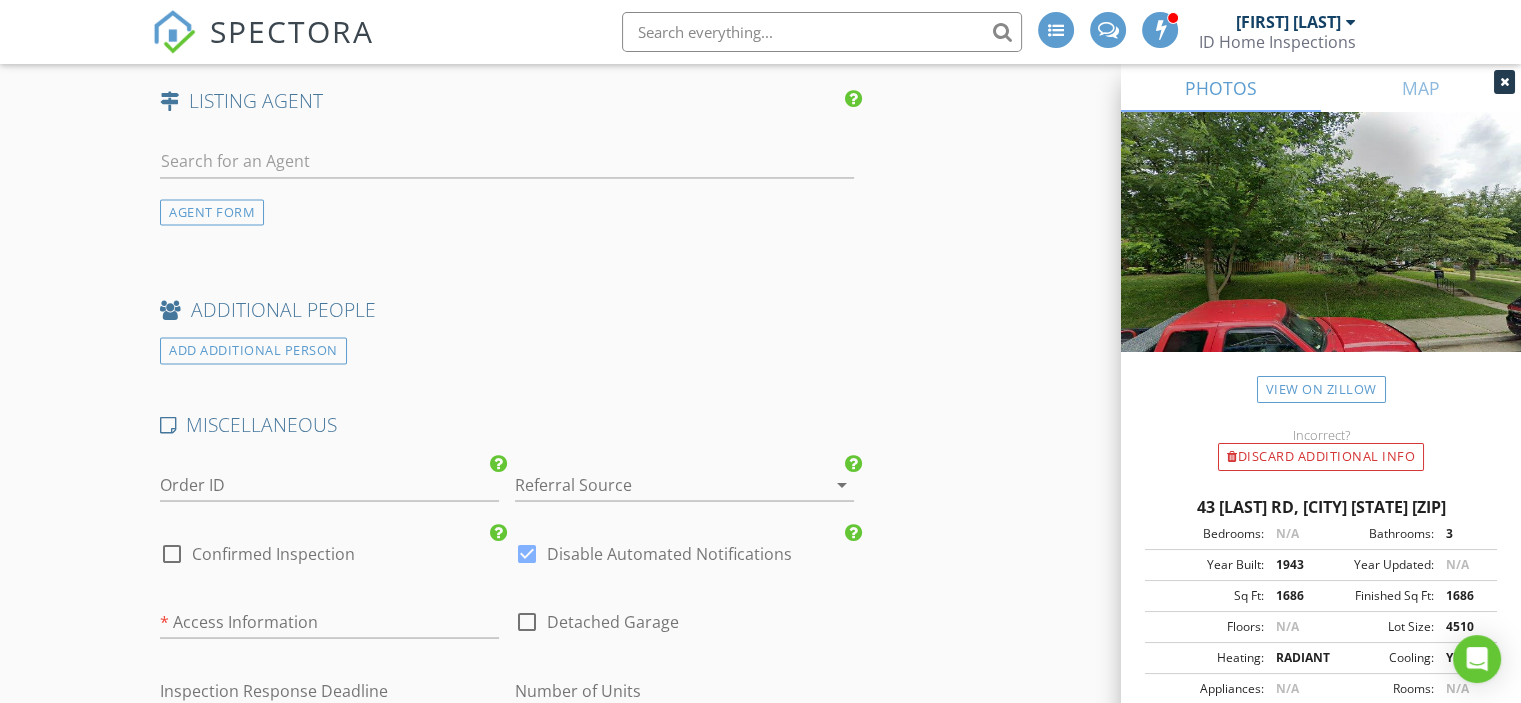 scroll, scrollTop: 3359, scrollLeft: 0, axis: vertical 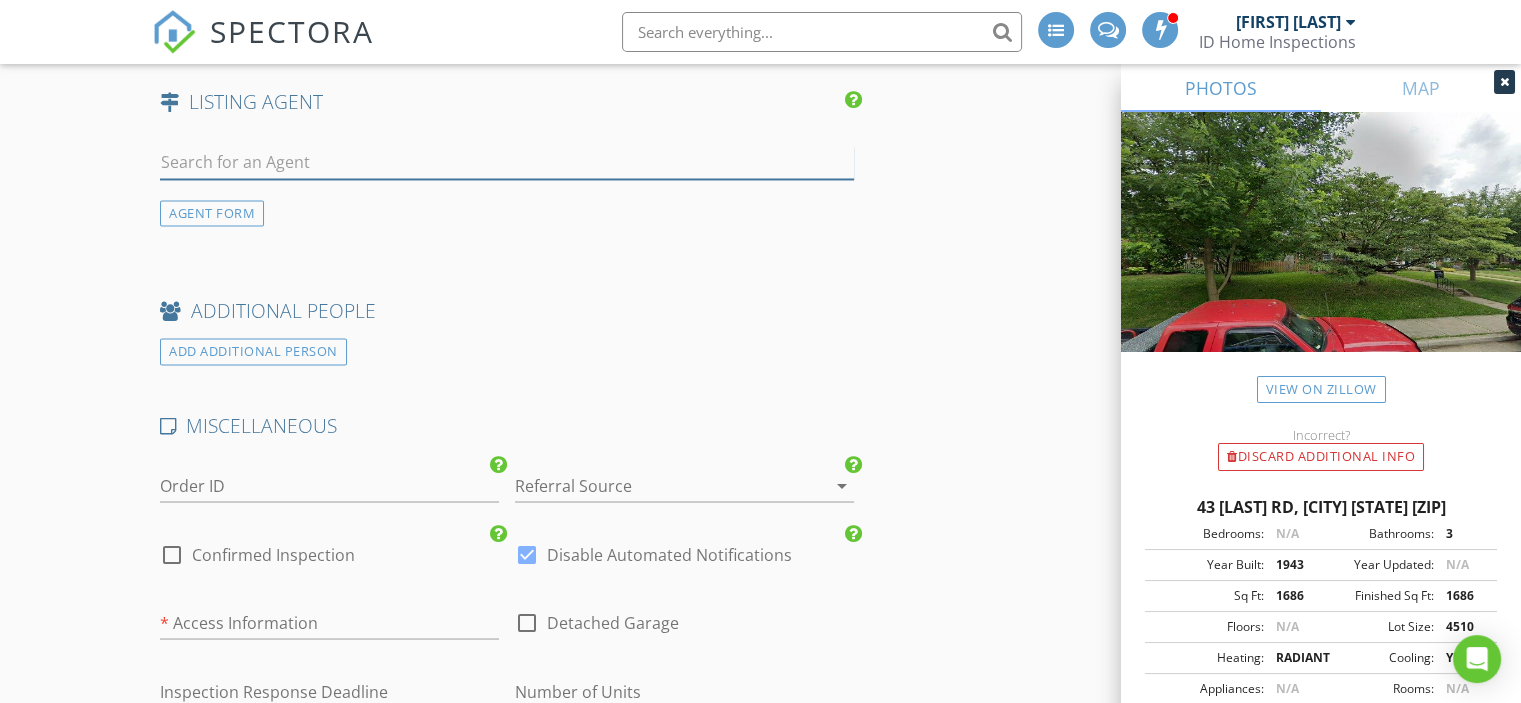 click at bounding box center [507, 162] 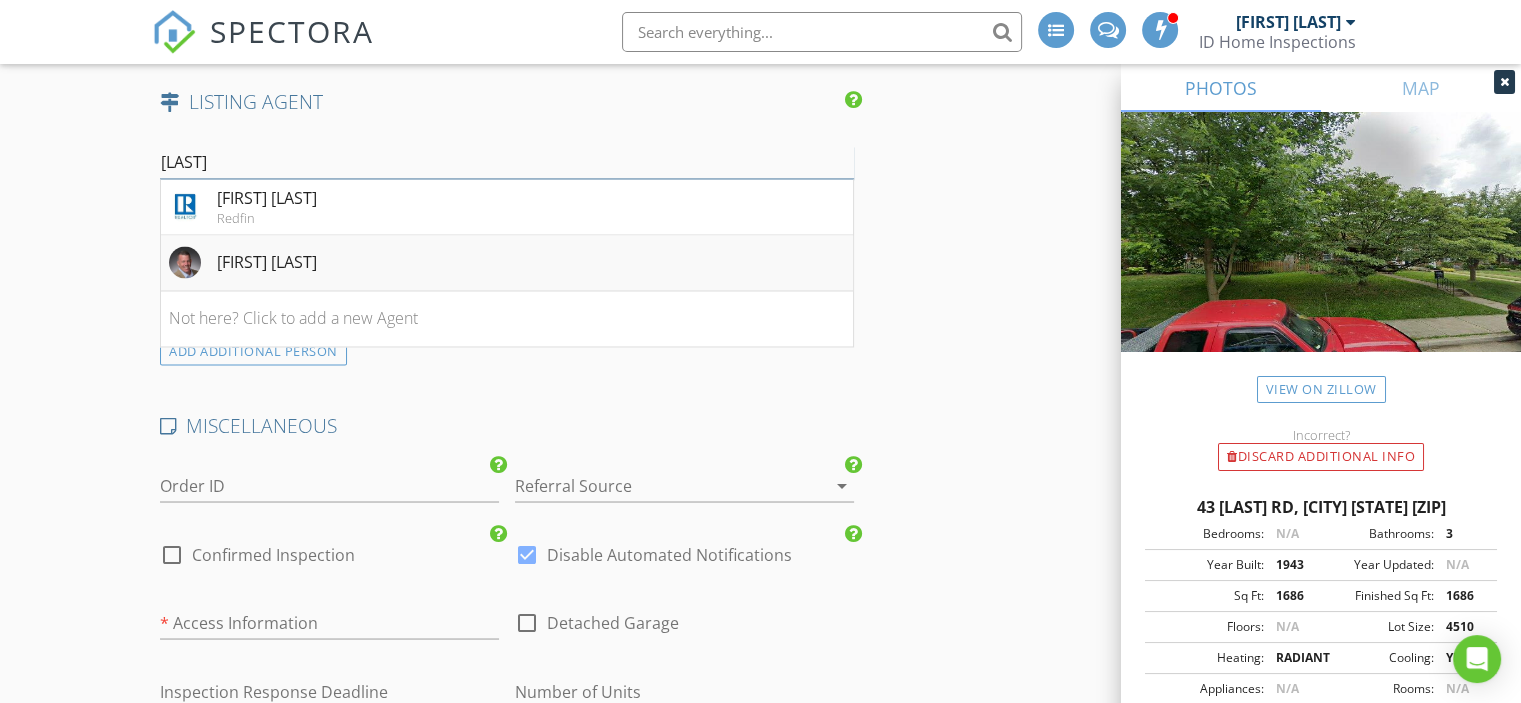 type on "Kane" 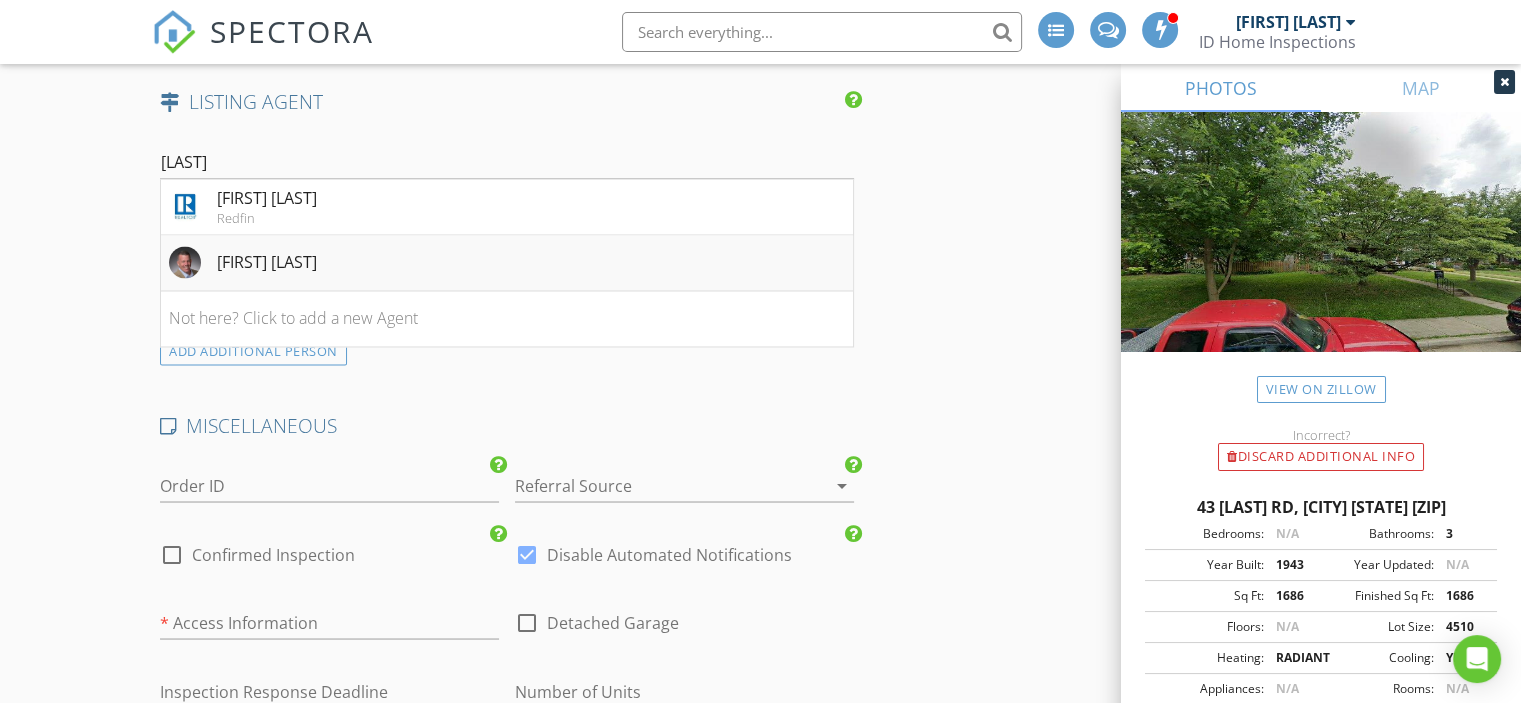 click on "[FIRST] [LAST]" at bounding box center [267, 198] 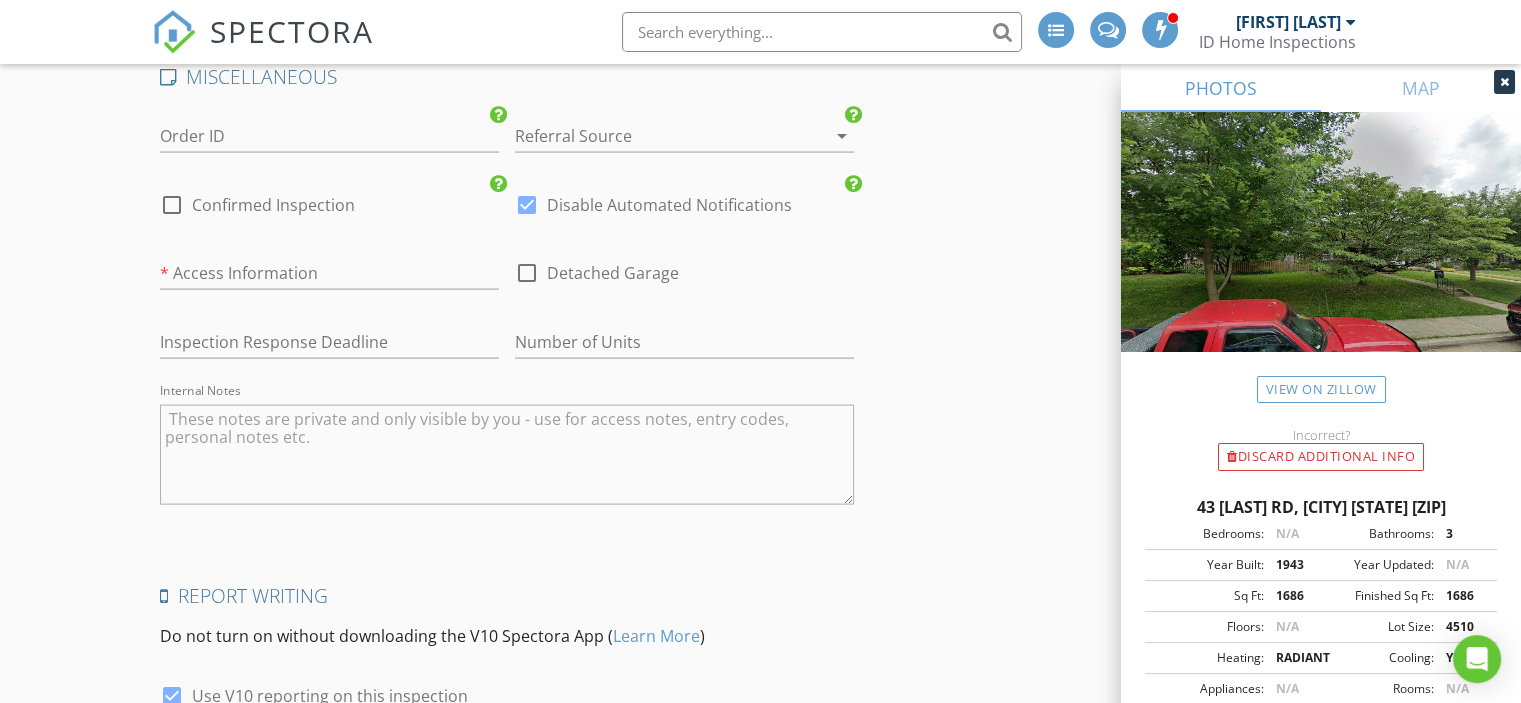 scroll, scrollTop: 4063, scrollLeft: 0, axis: vertical 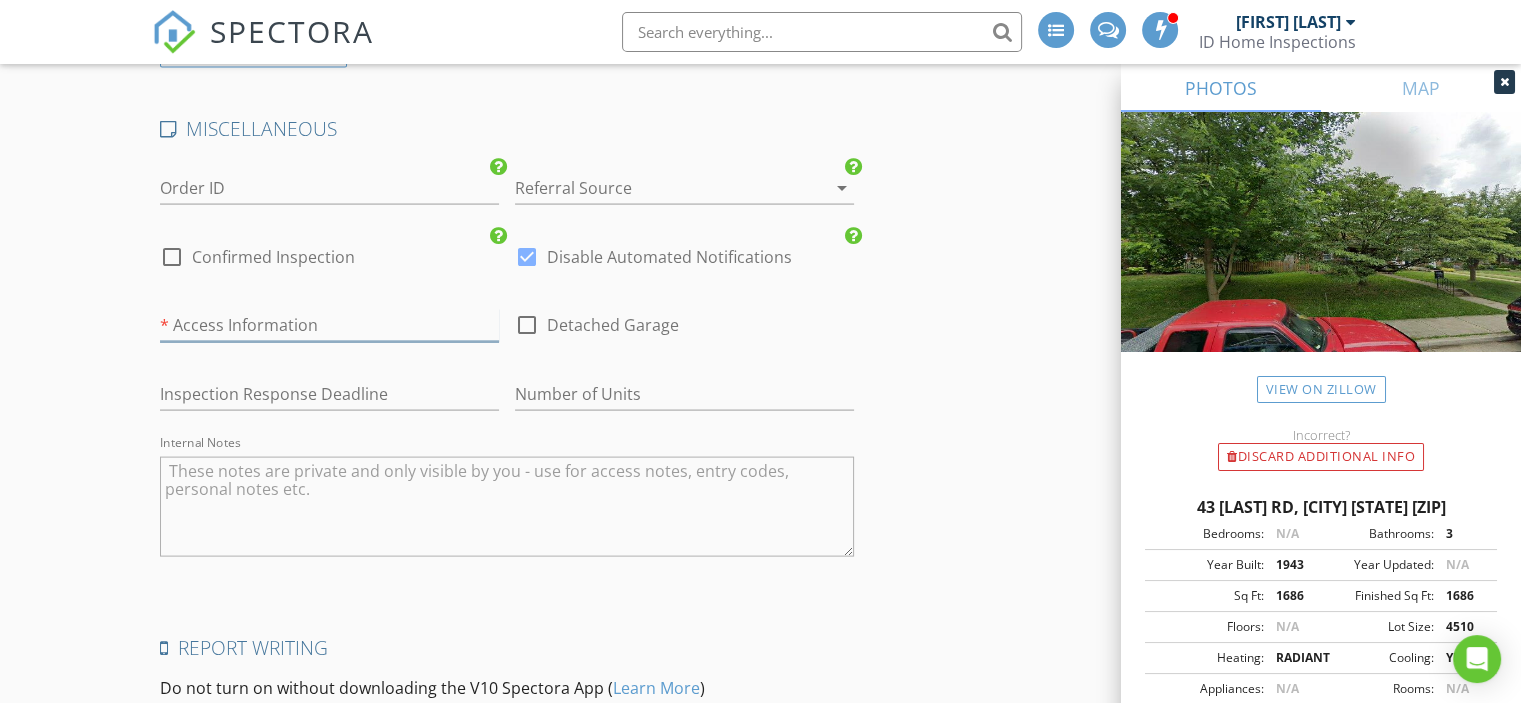 click at bounding box center [329, 325] 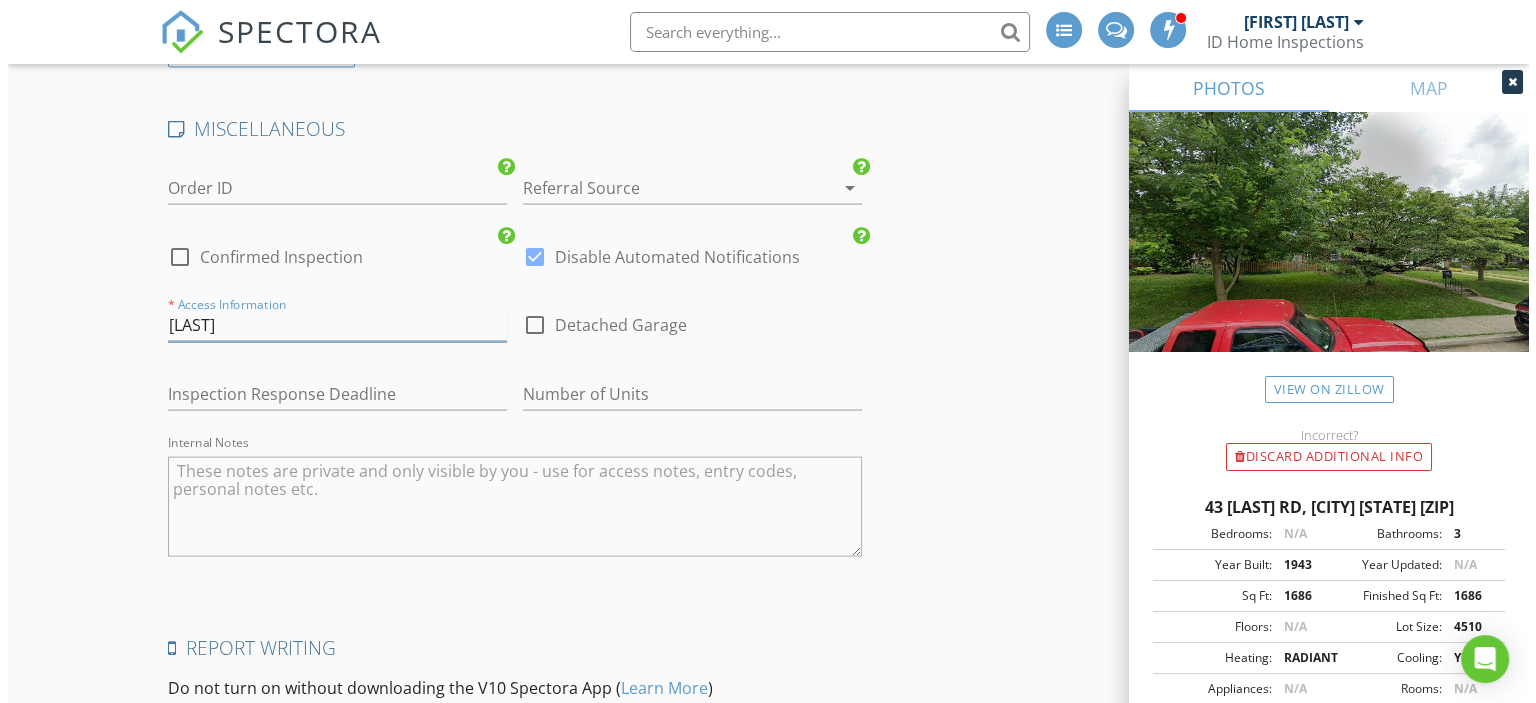 scroll, scrollTop: 4412, scrollLeft: 0, axis: vertical 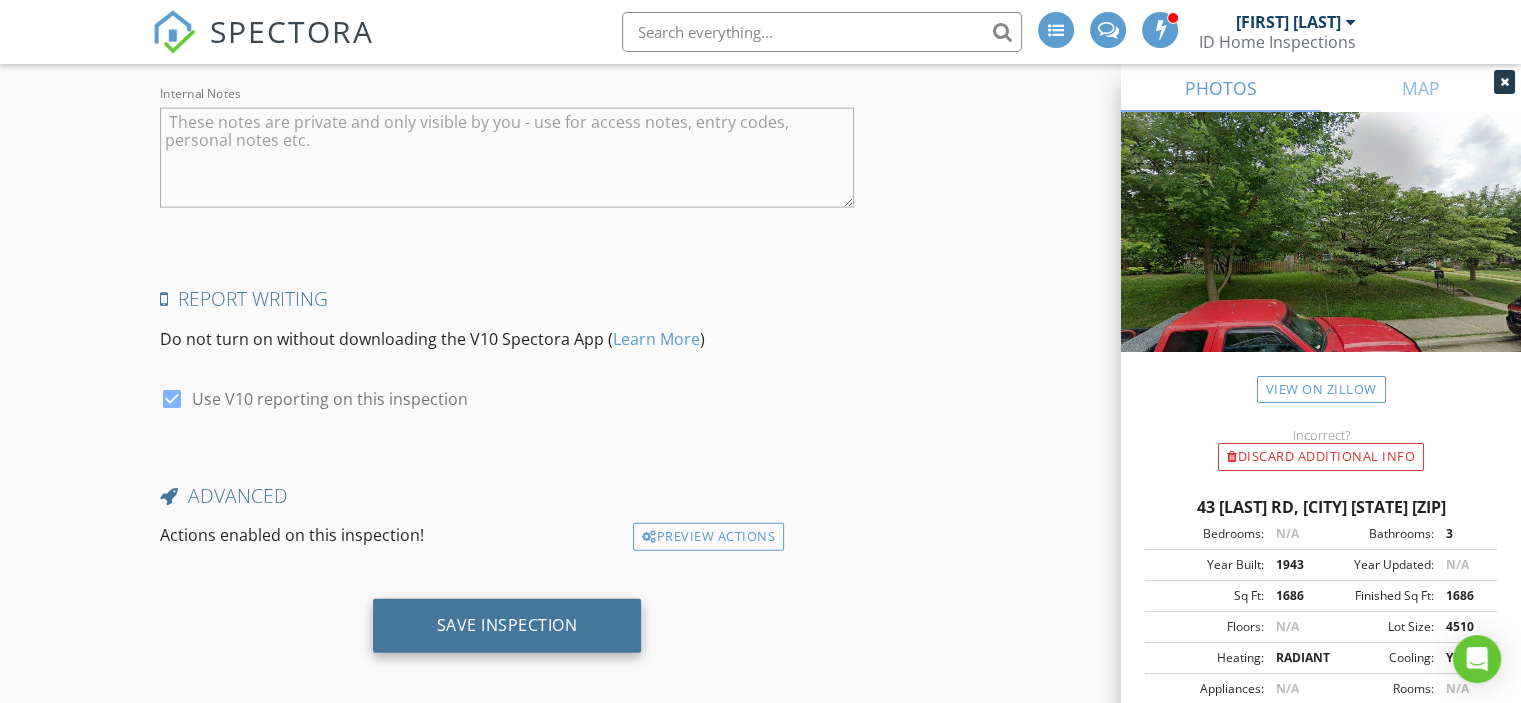 type on "sellers" 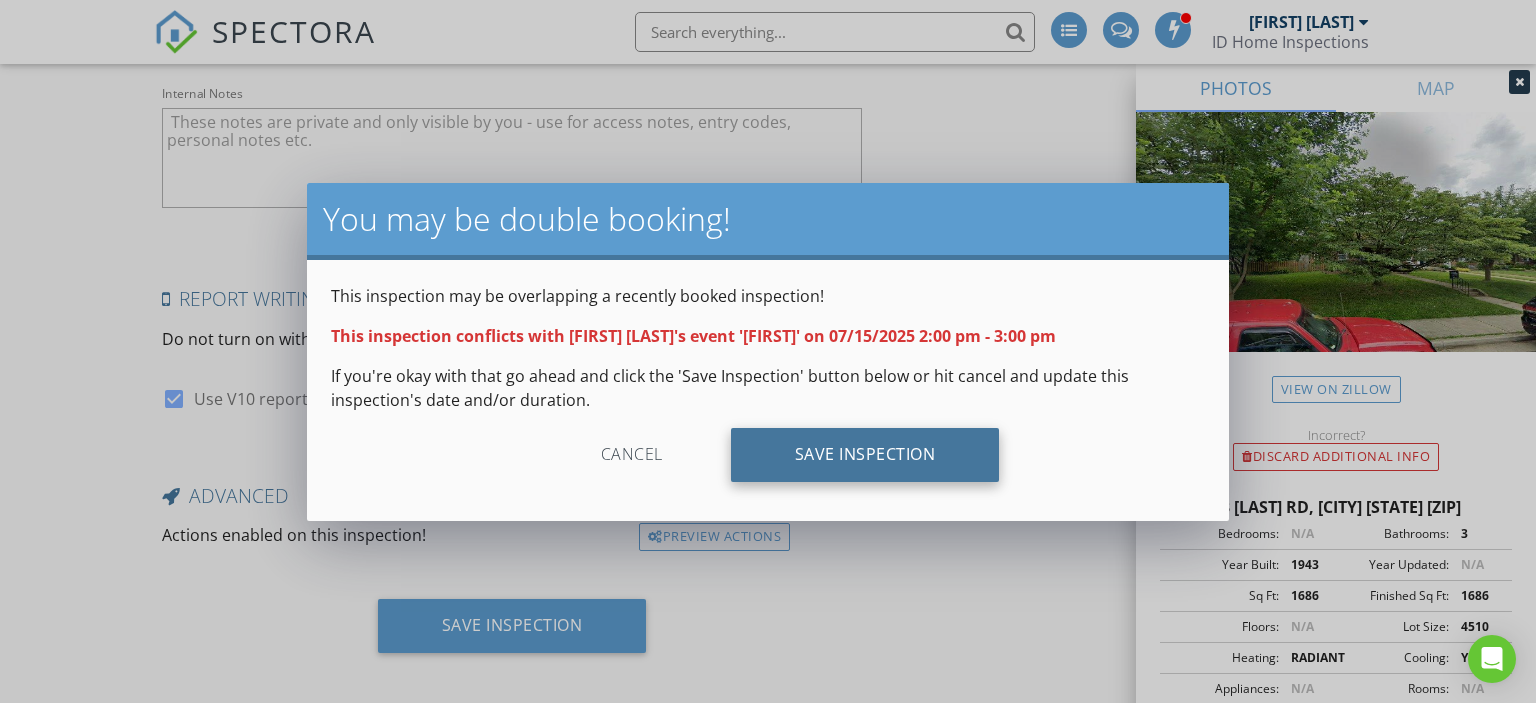 click on "Save Inspection" at bounding box center [865, 455] 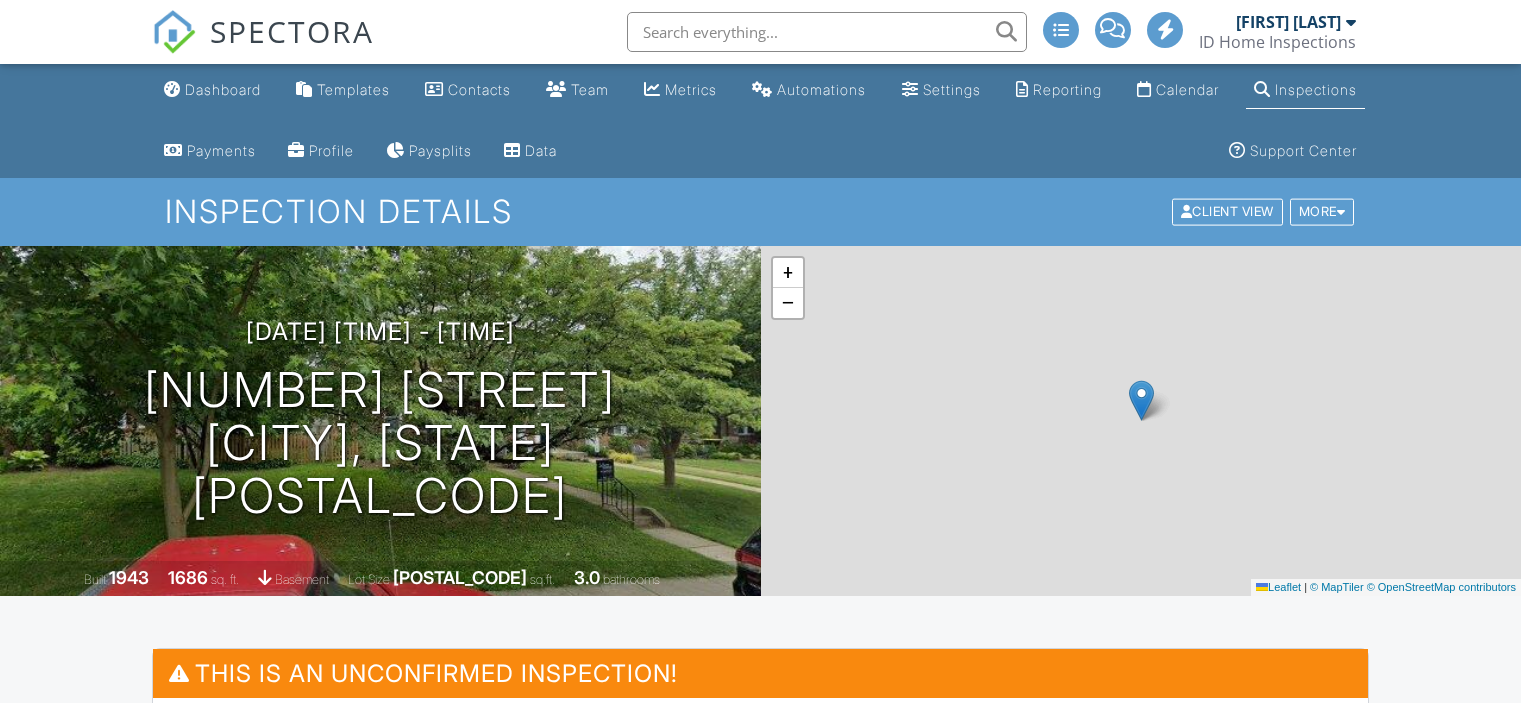scroll, scrollTop: 0, scrollLeft: 0, axis: both 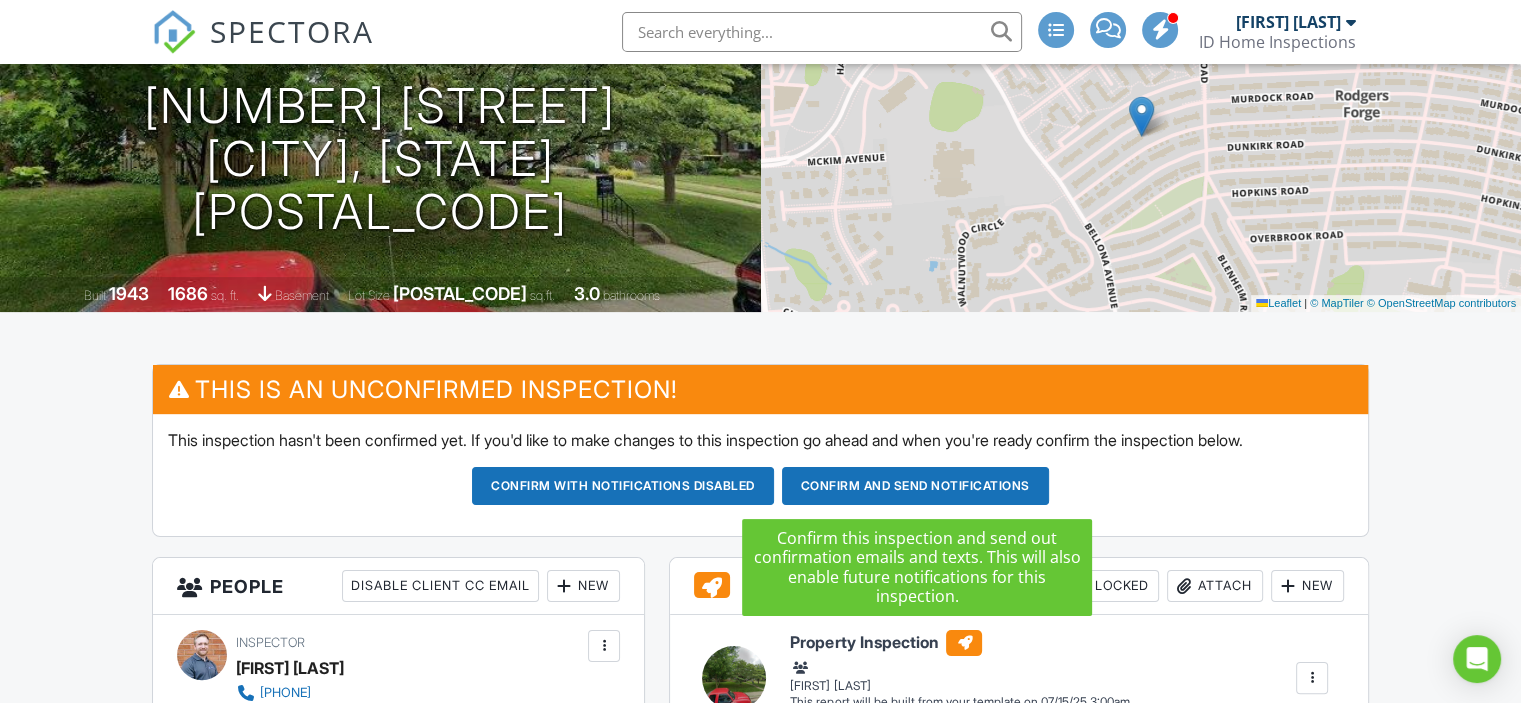 click on "Confirm and send notifications" at bounding box center (623, 486) 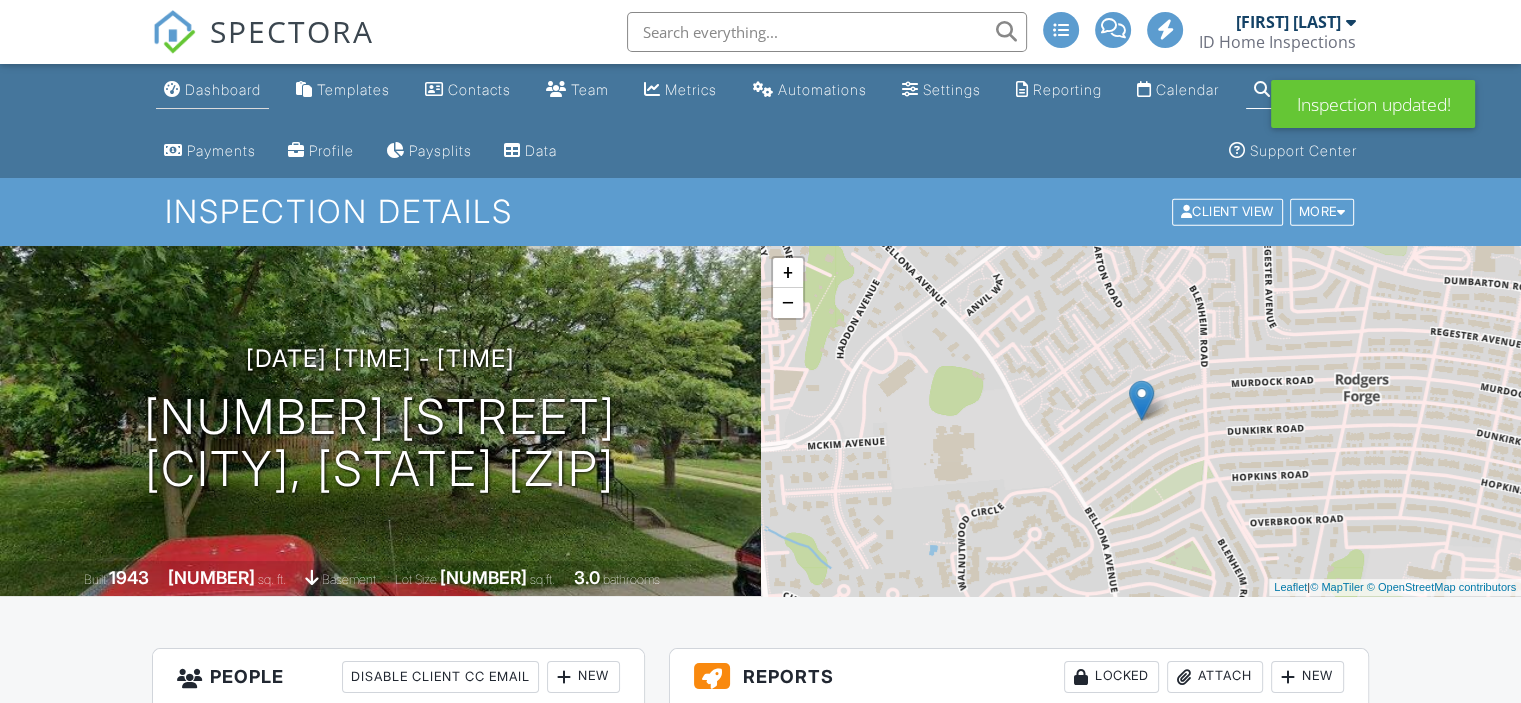 scroll, scrollTop: 0, scrollLeft: 0, axis: both 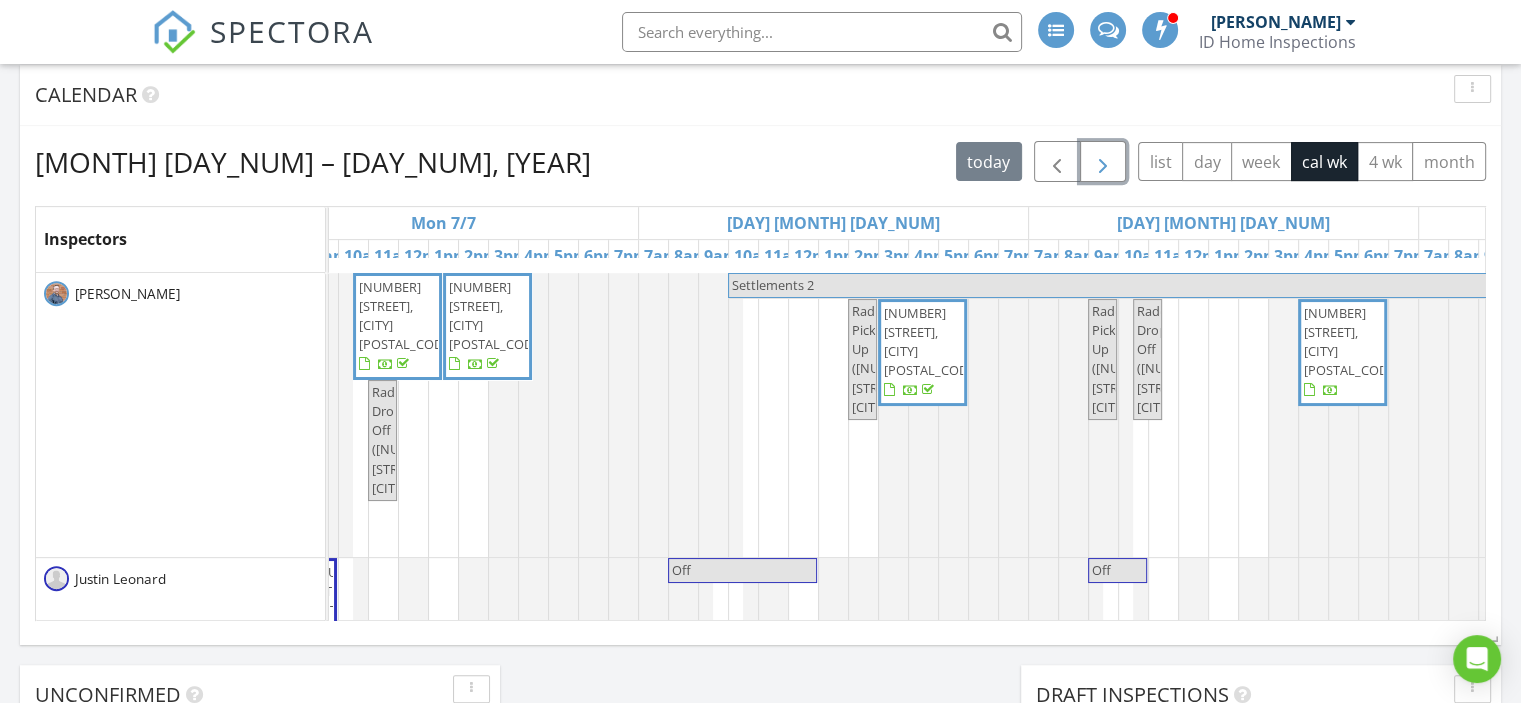 click at bounding box center (1103, 162) 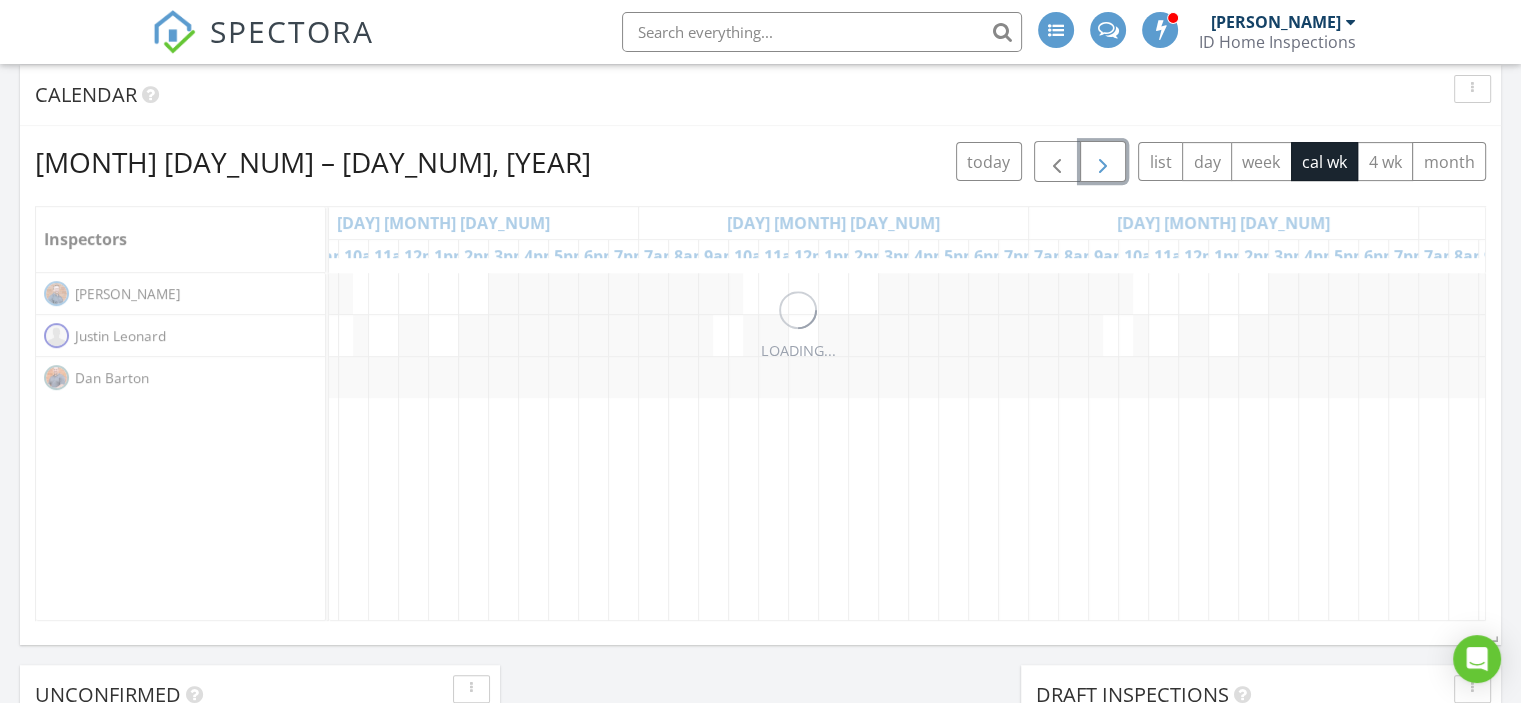 scroll, scrollTop: 0, scrollLeft: 0, axis: both 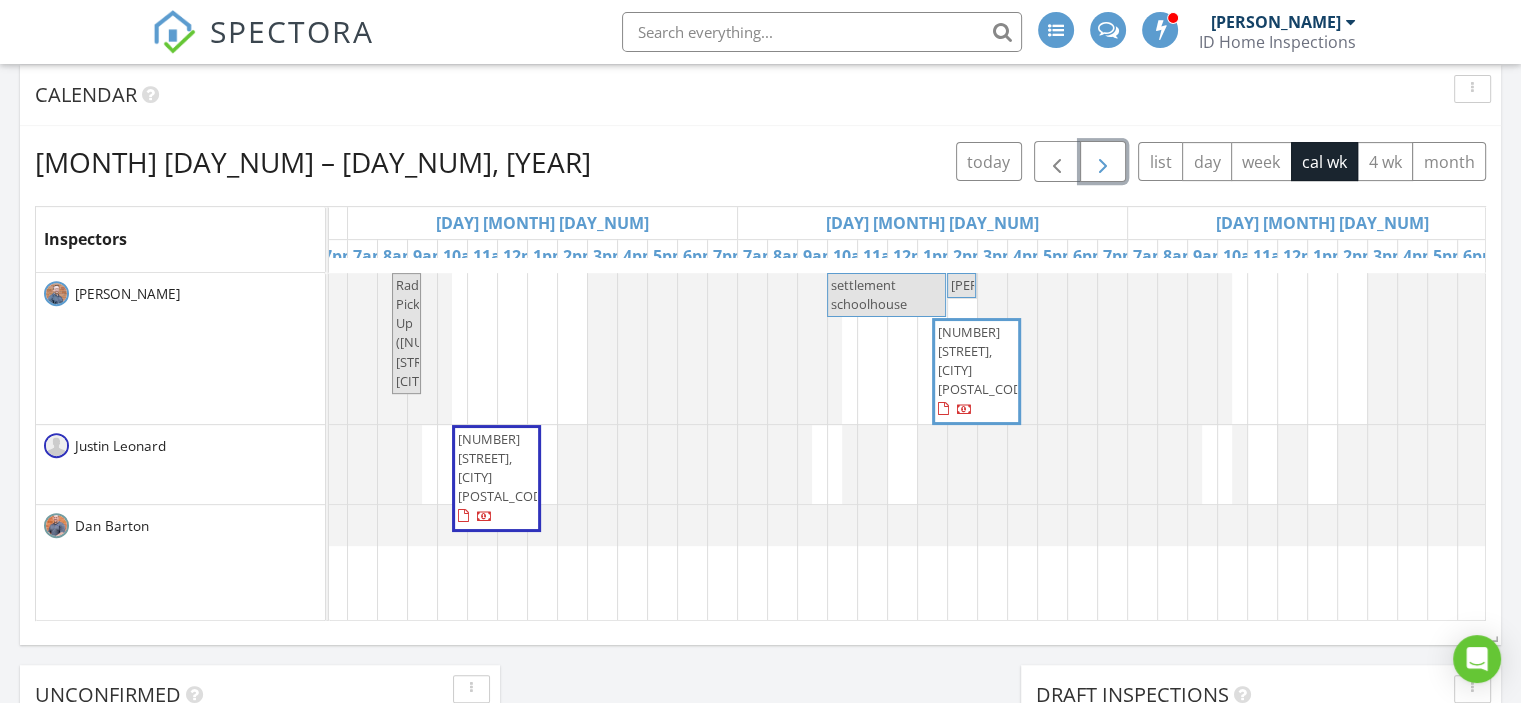 click on "Mike" at bounding box center (869, 294) 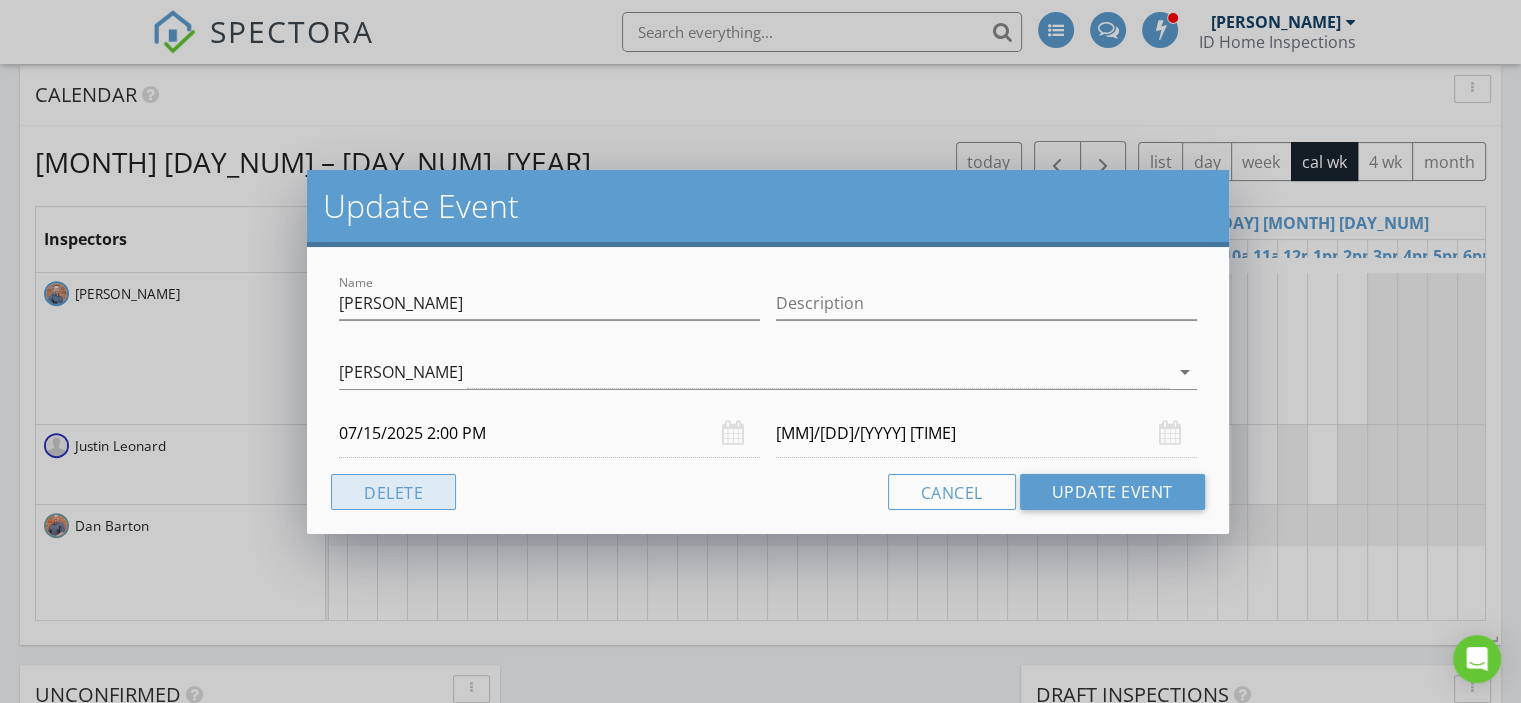 click on "Delete" at bounding box center (393, 492) 